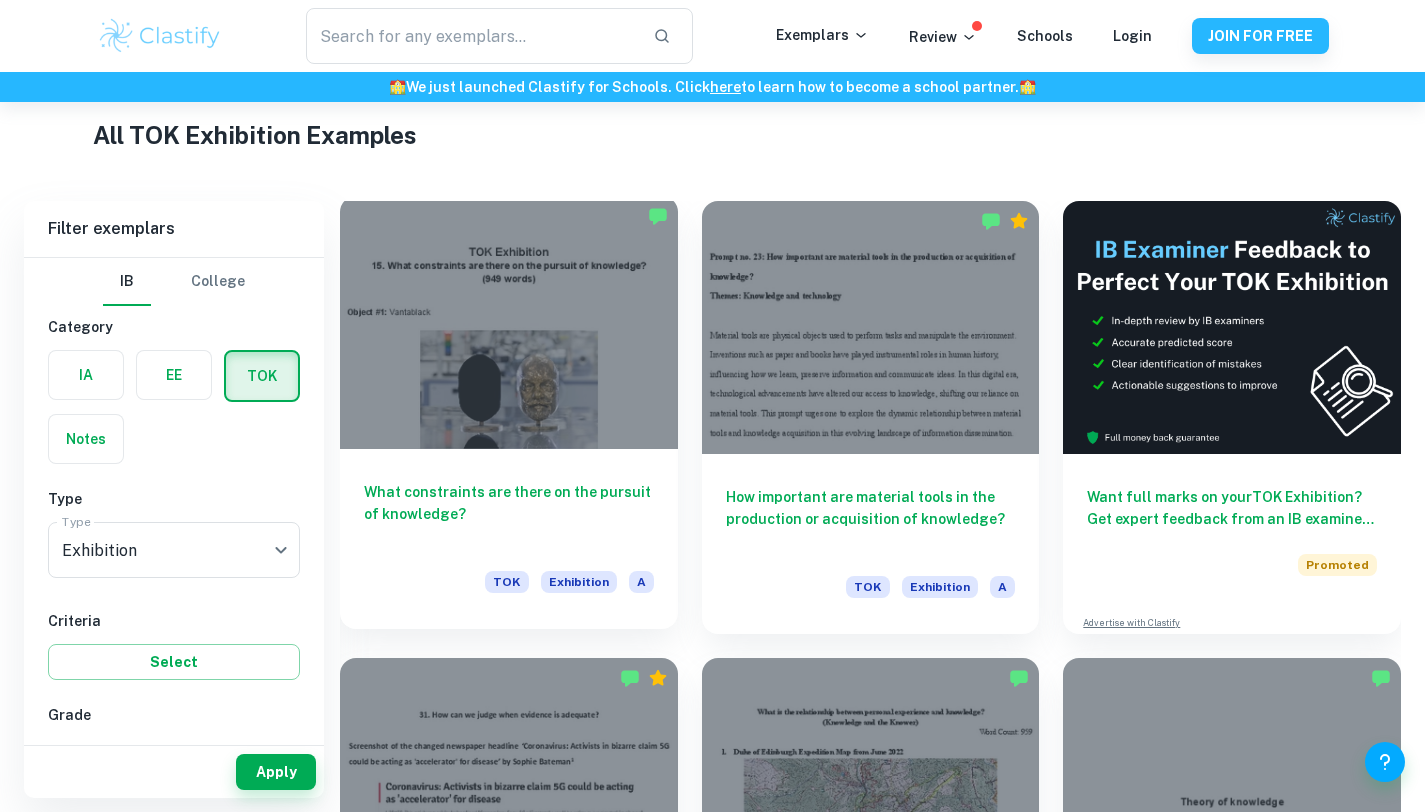 scroll, scrollTop: 478, scrollLeft: 0, axis: vertical 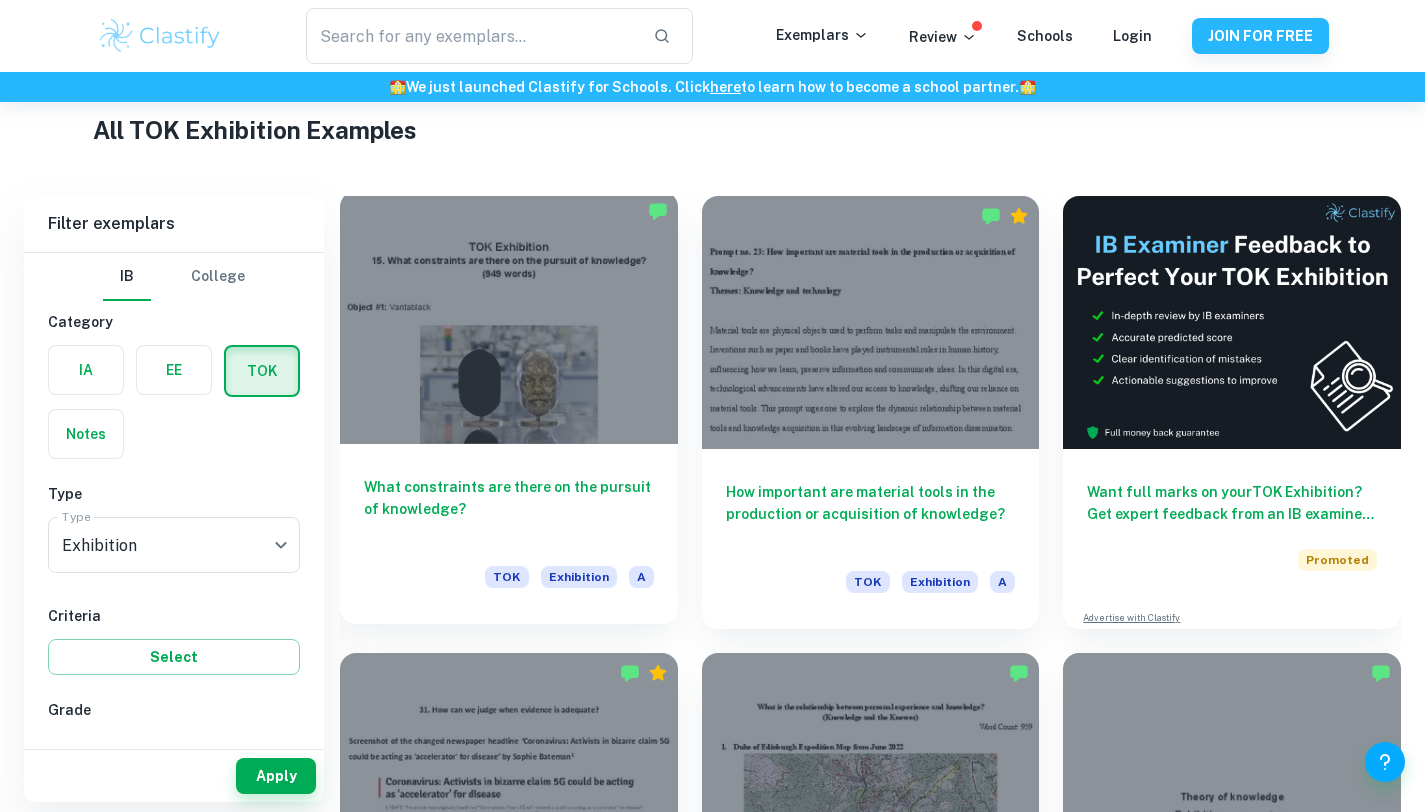click at bounding box center [509, 317] 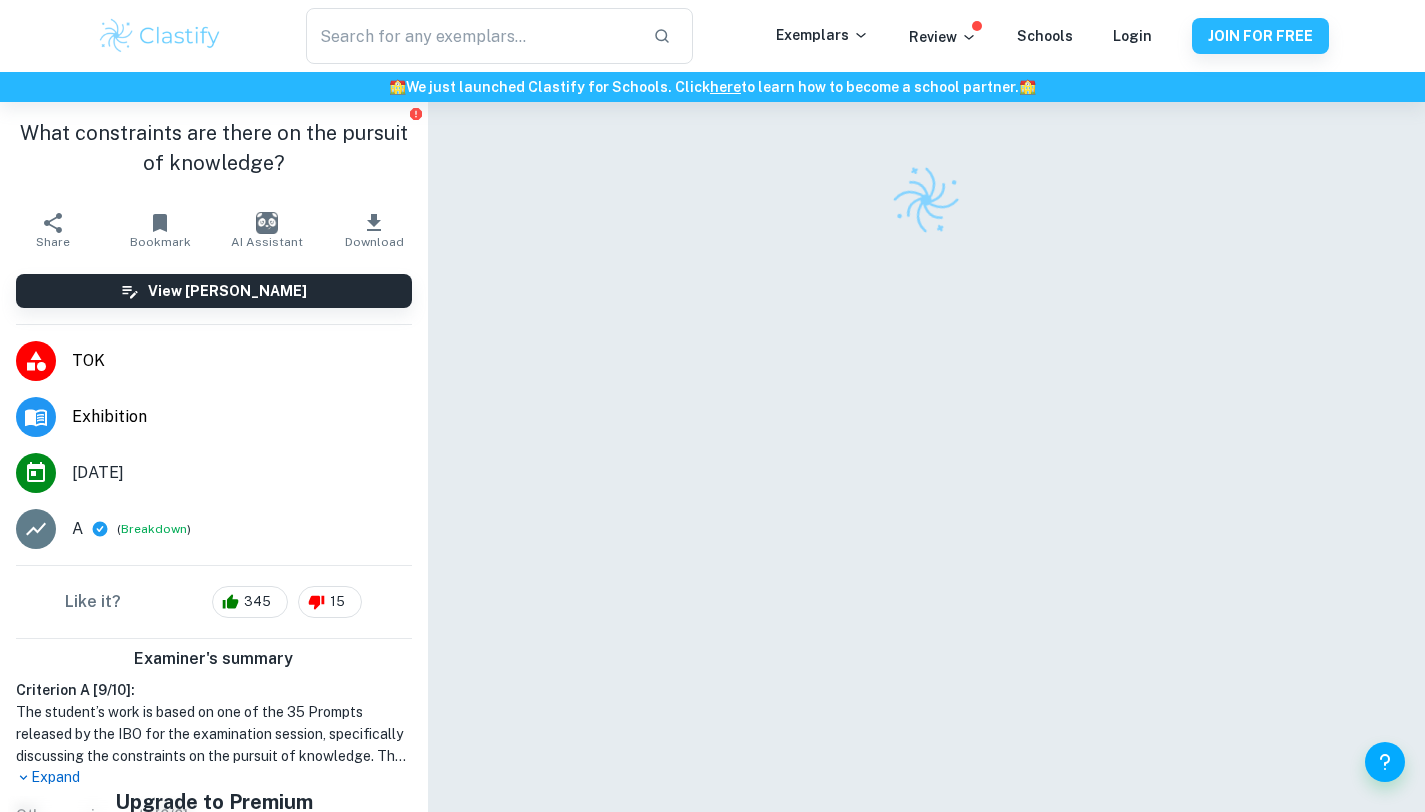 scroll, scrollTop: 35, scrollLeft: 0, axis: vertical 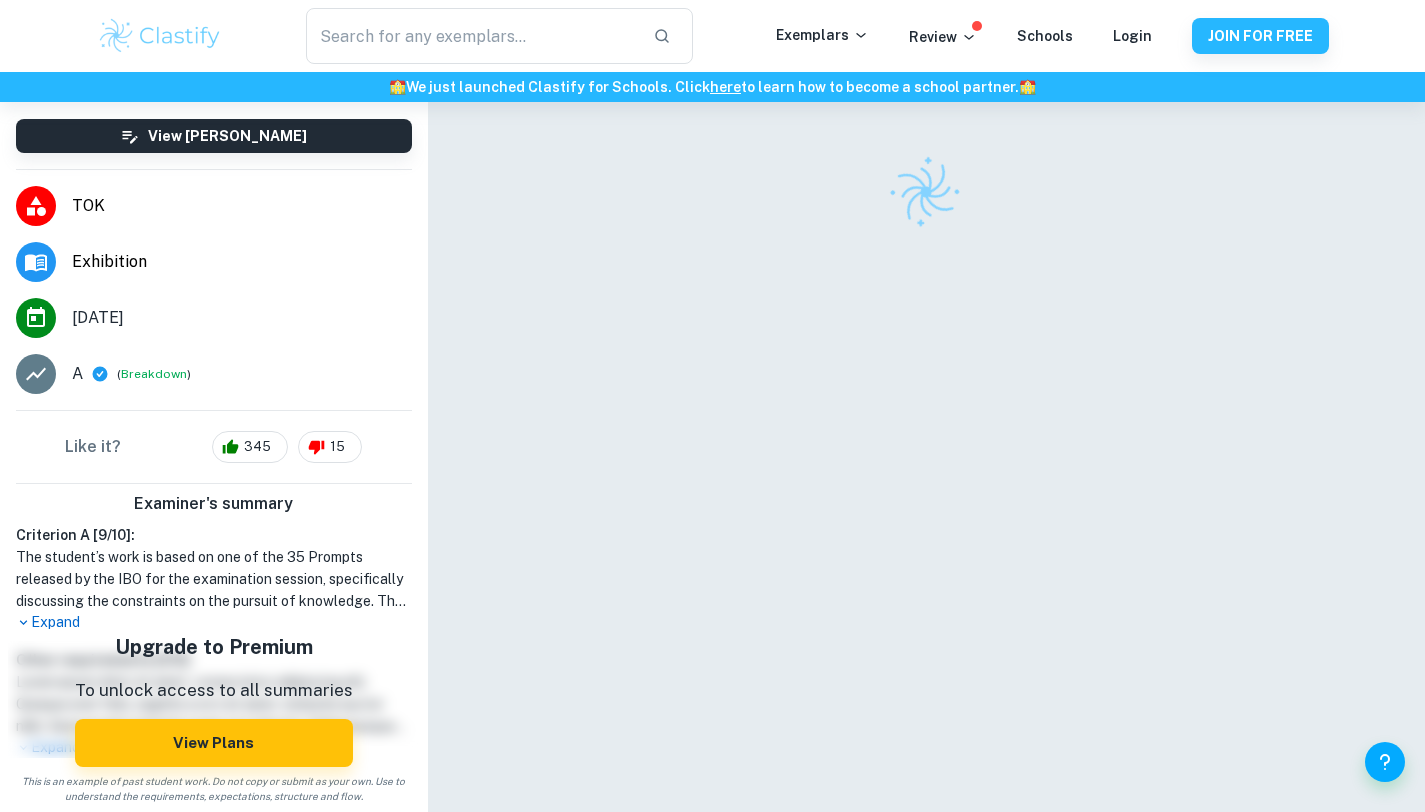 click 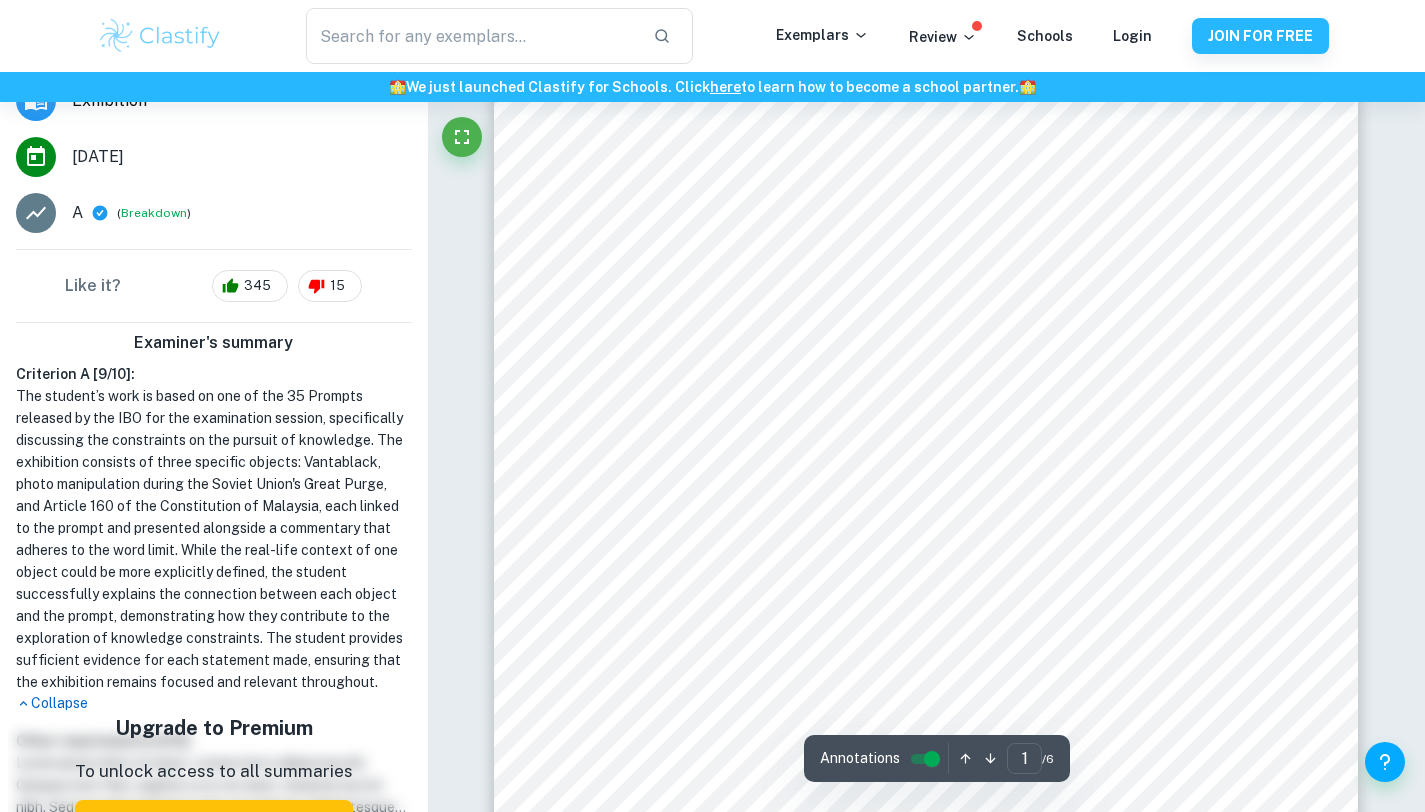 scroll, scrollTop: 419, scrollLeft: 0, axis: vertical 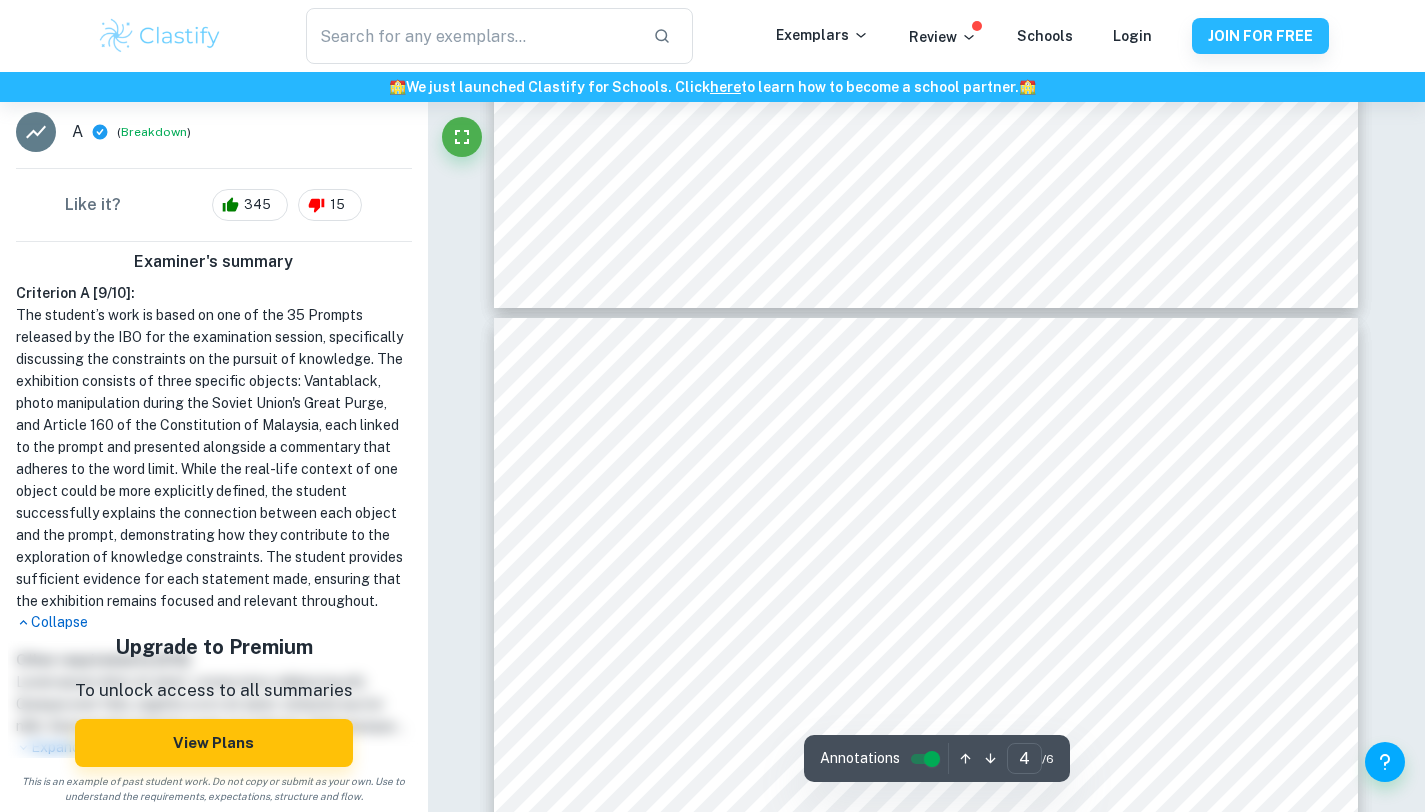 type on "3" 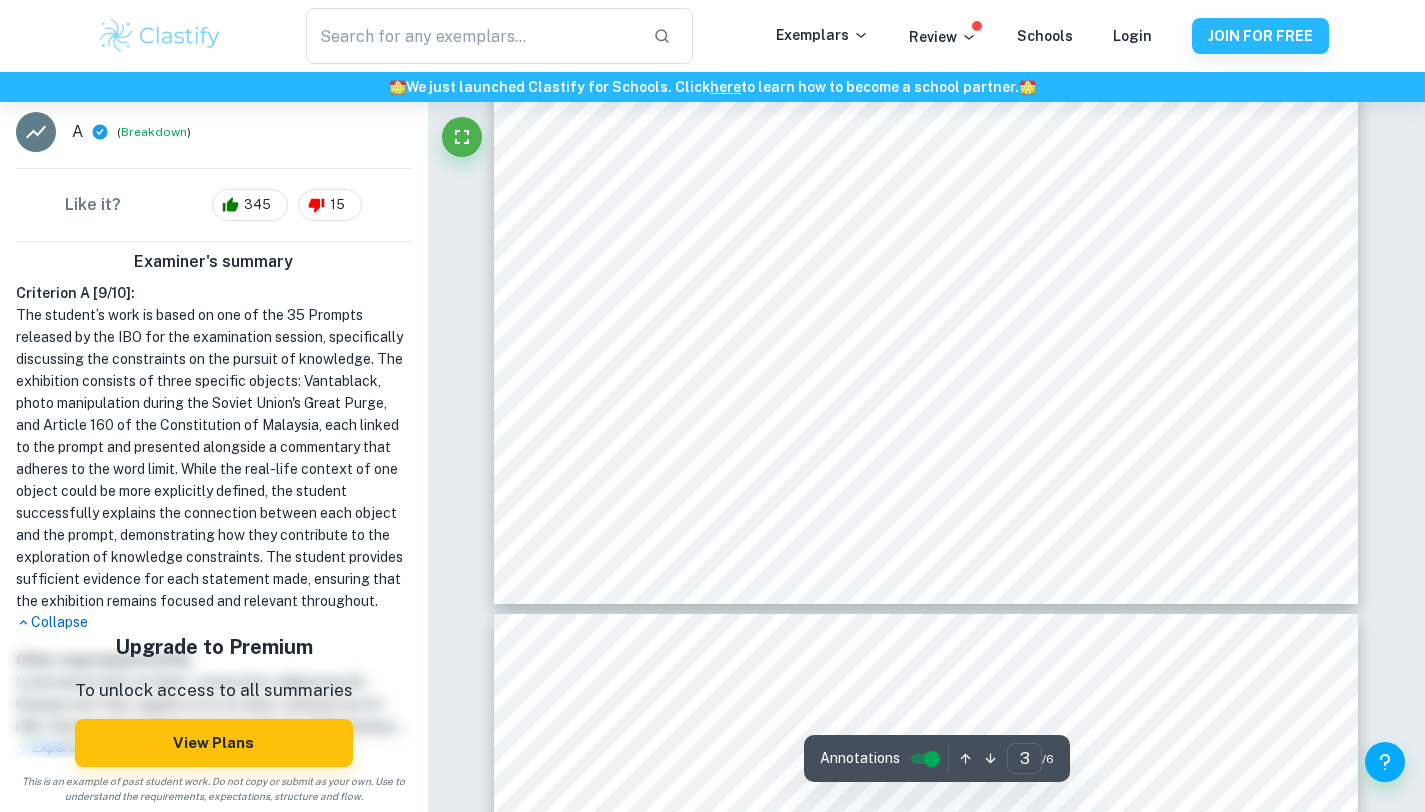 scroll, scrollTop: 3160, scrollLeft: 0, axis: vertical 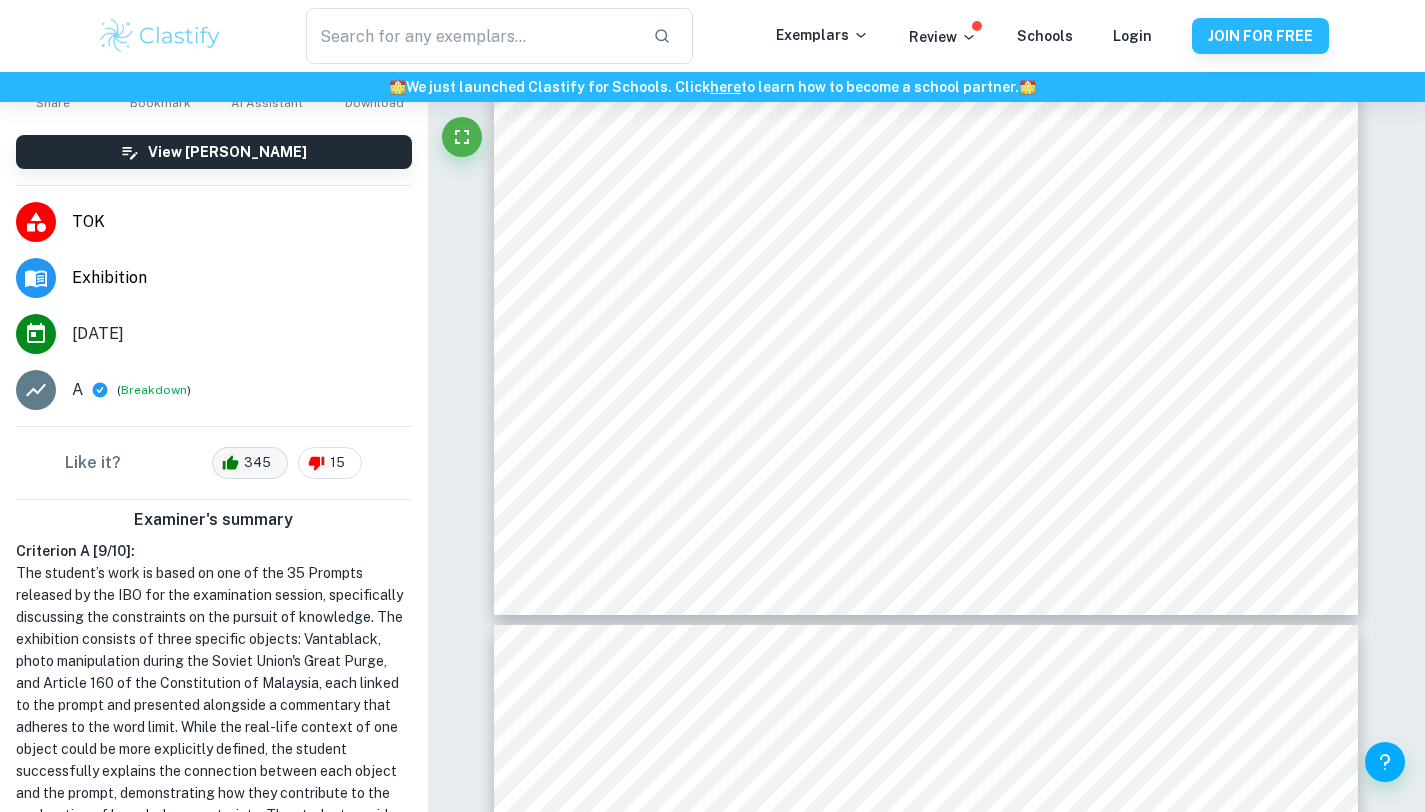 click on "345" at bounding box center [257, 463] 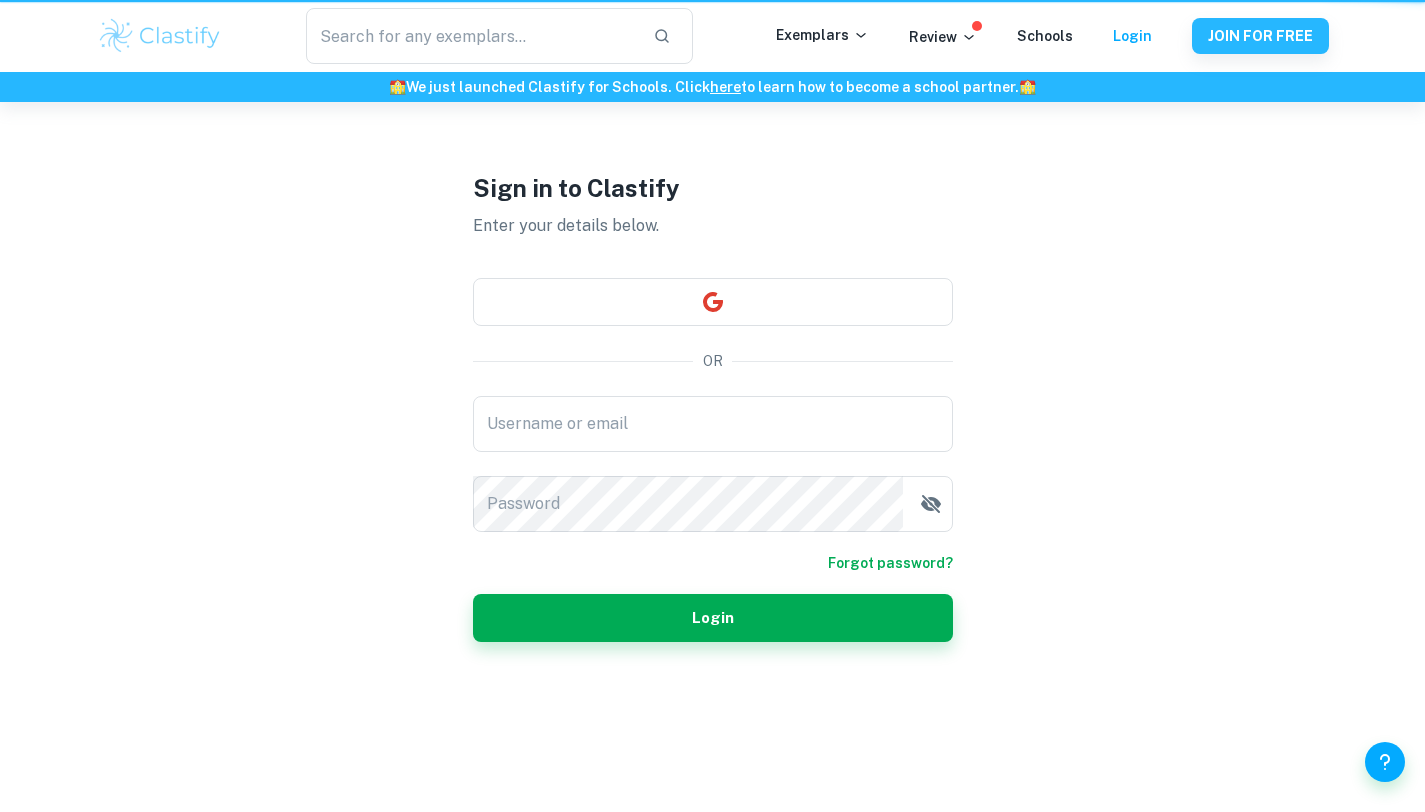 scroll, scrollTop: 0, scrollLeft: 0, axis: both 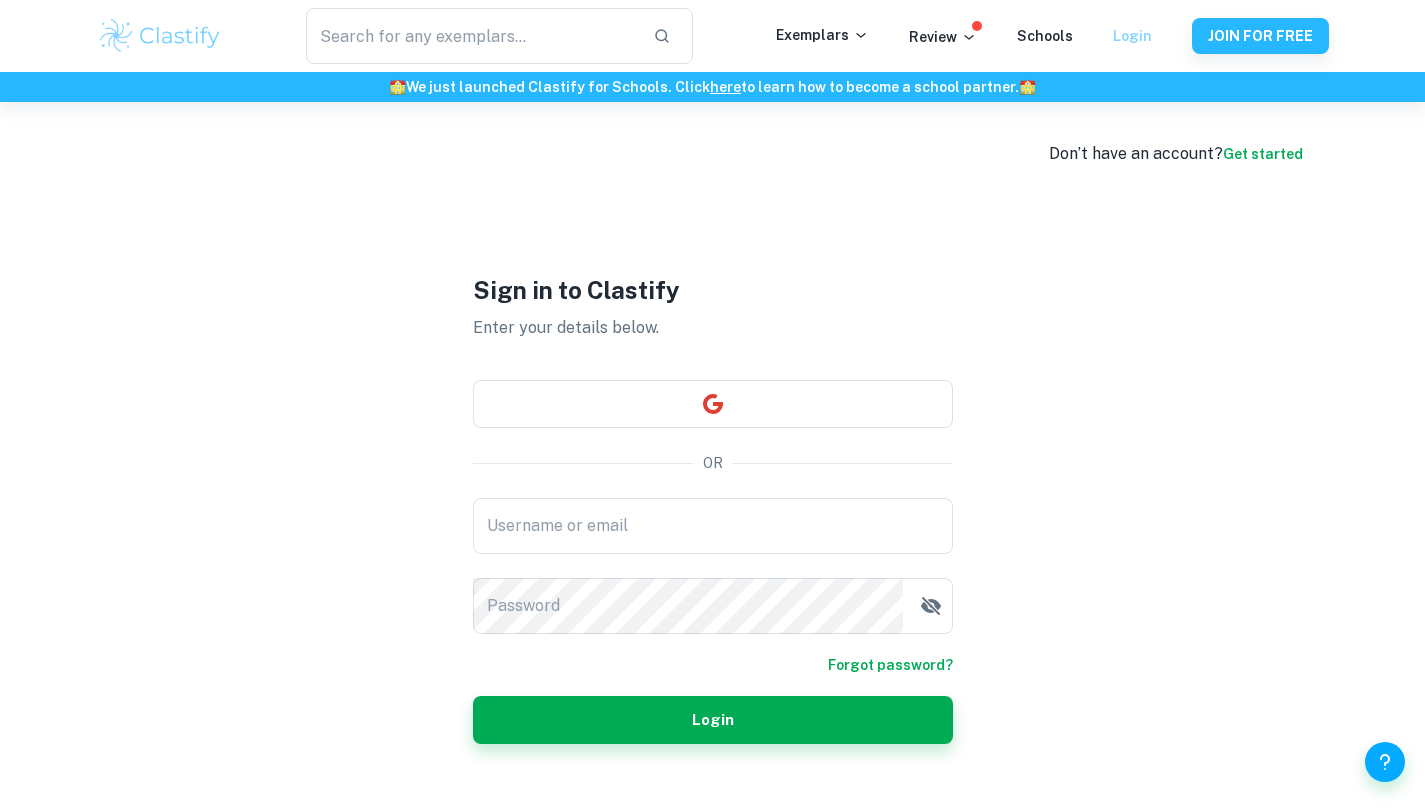 click on "Login" at bounding box center [1132, 36] 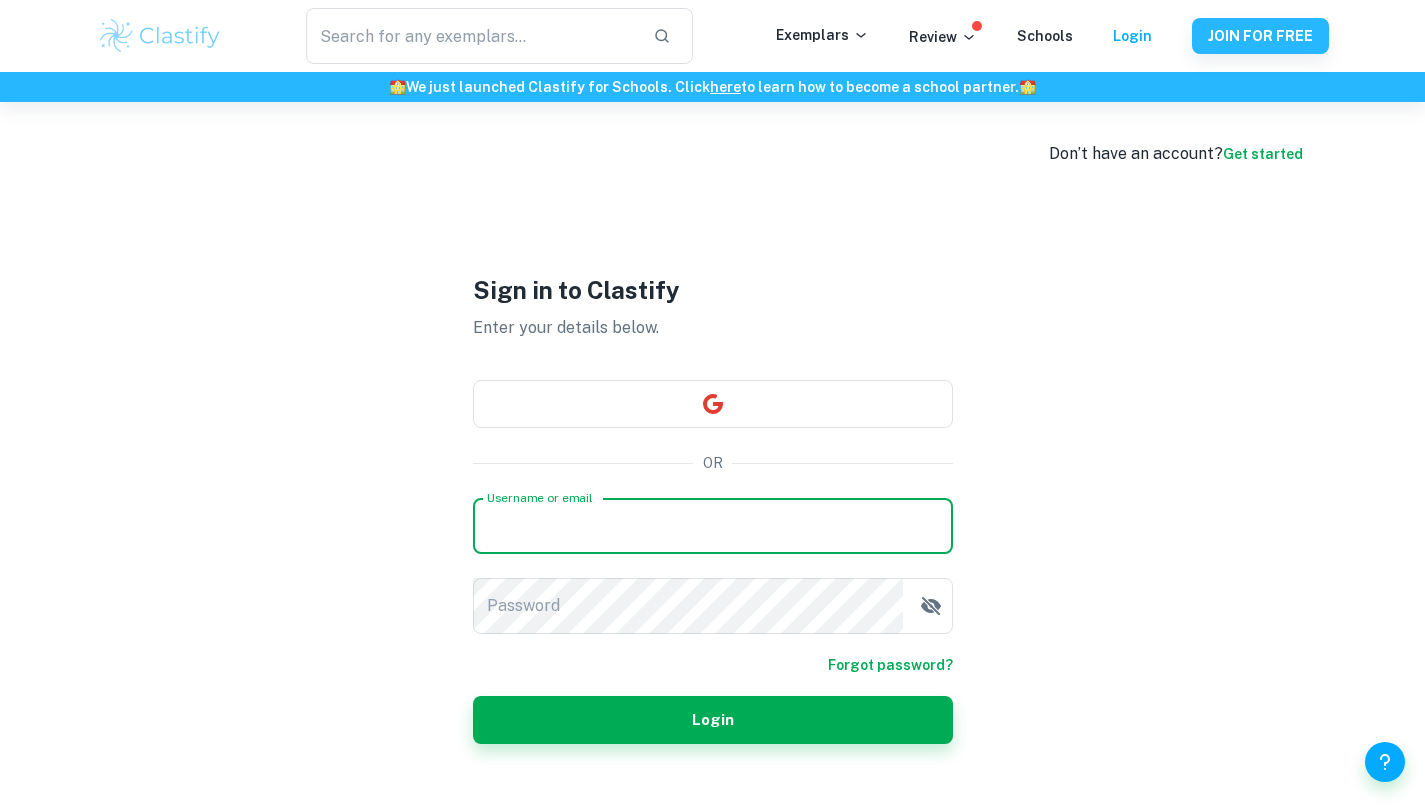 click on "Username or email" at bounding box center (713, 526) 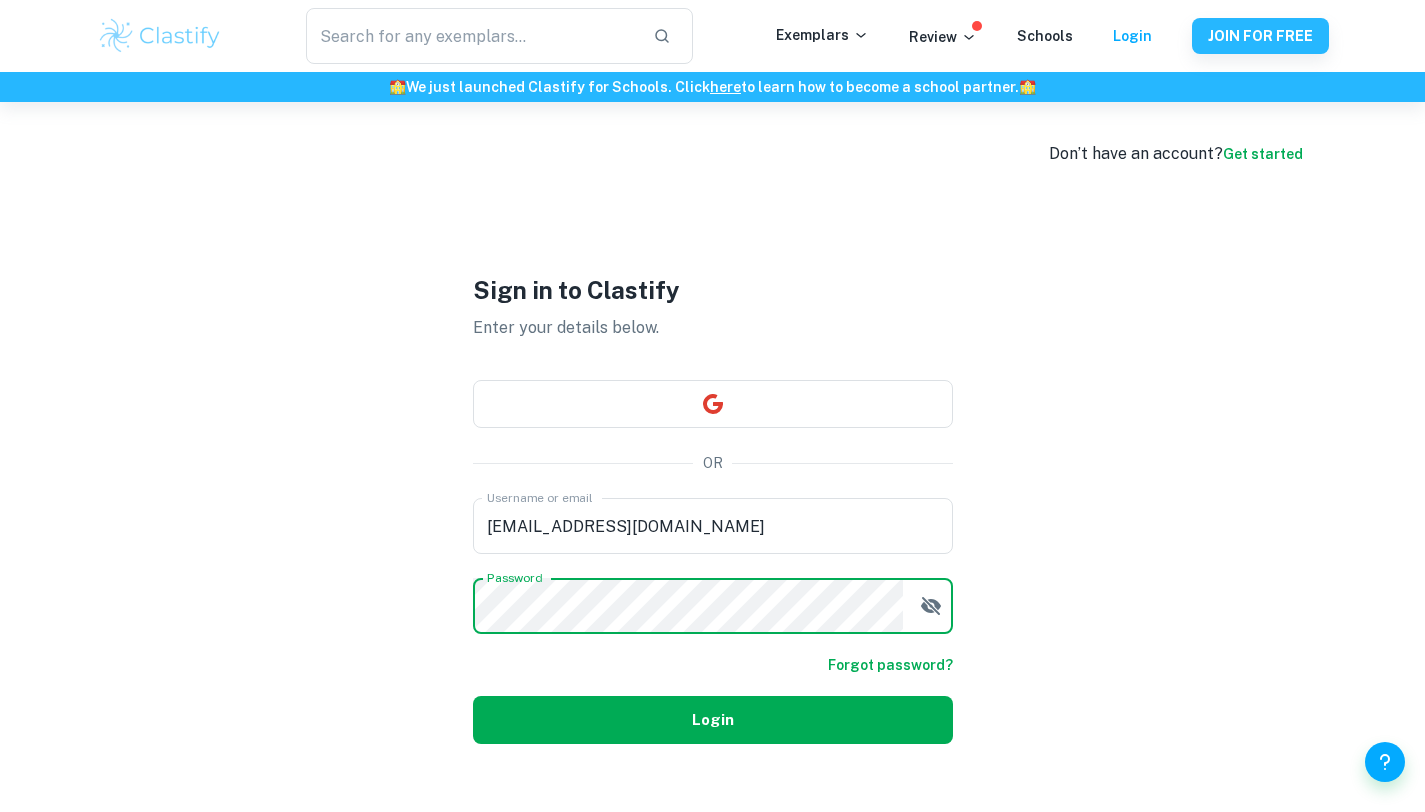 click on "Login" at bounding box center [713, 720] 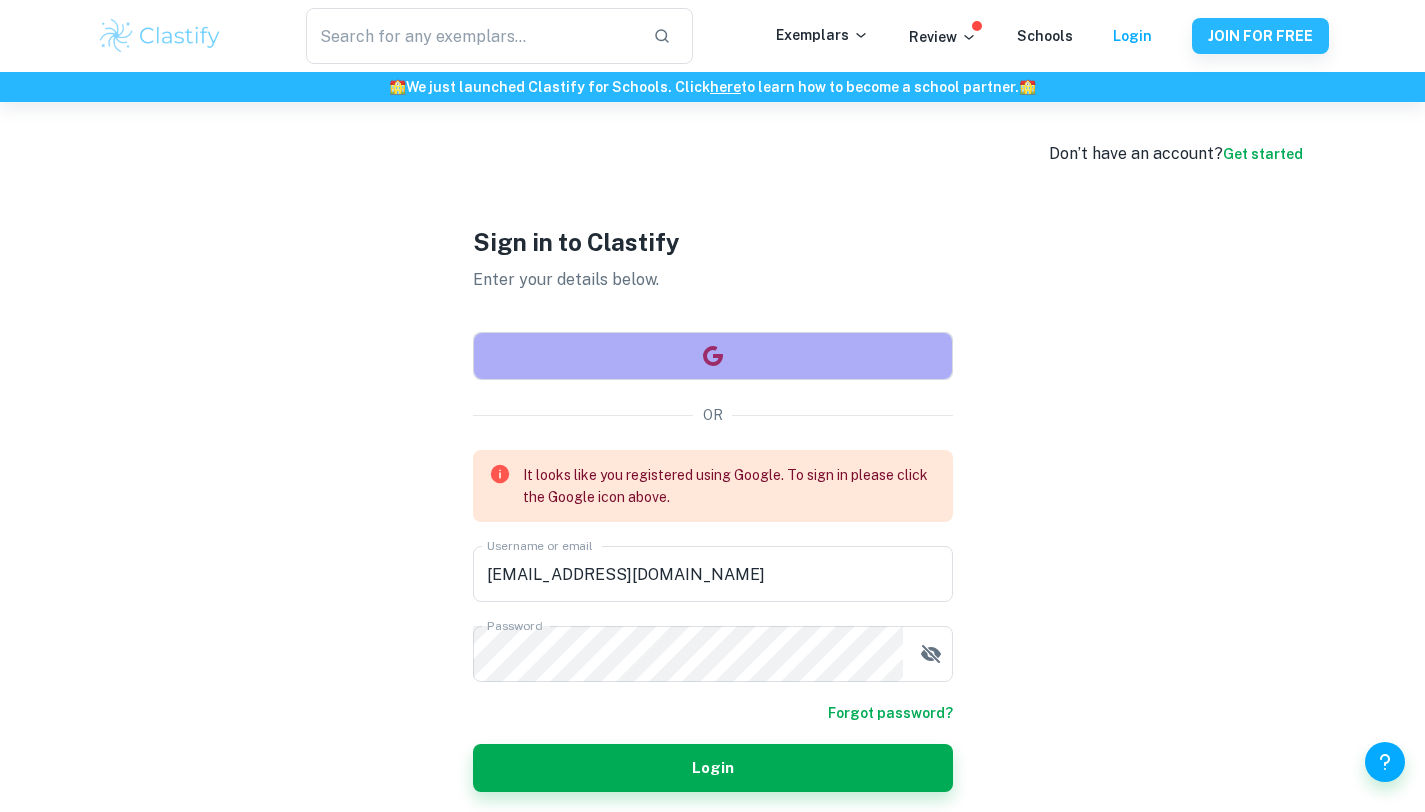click at bounding box center [713, 356] 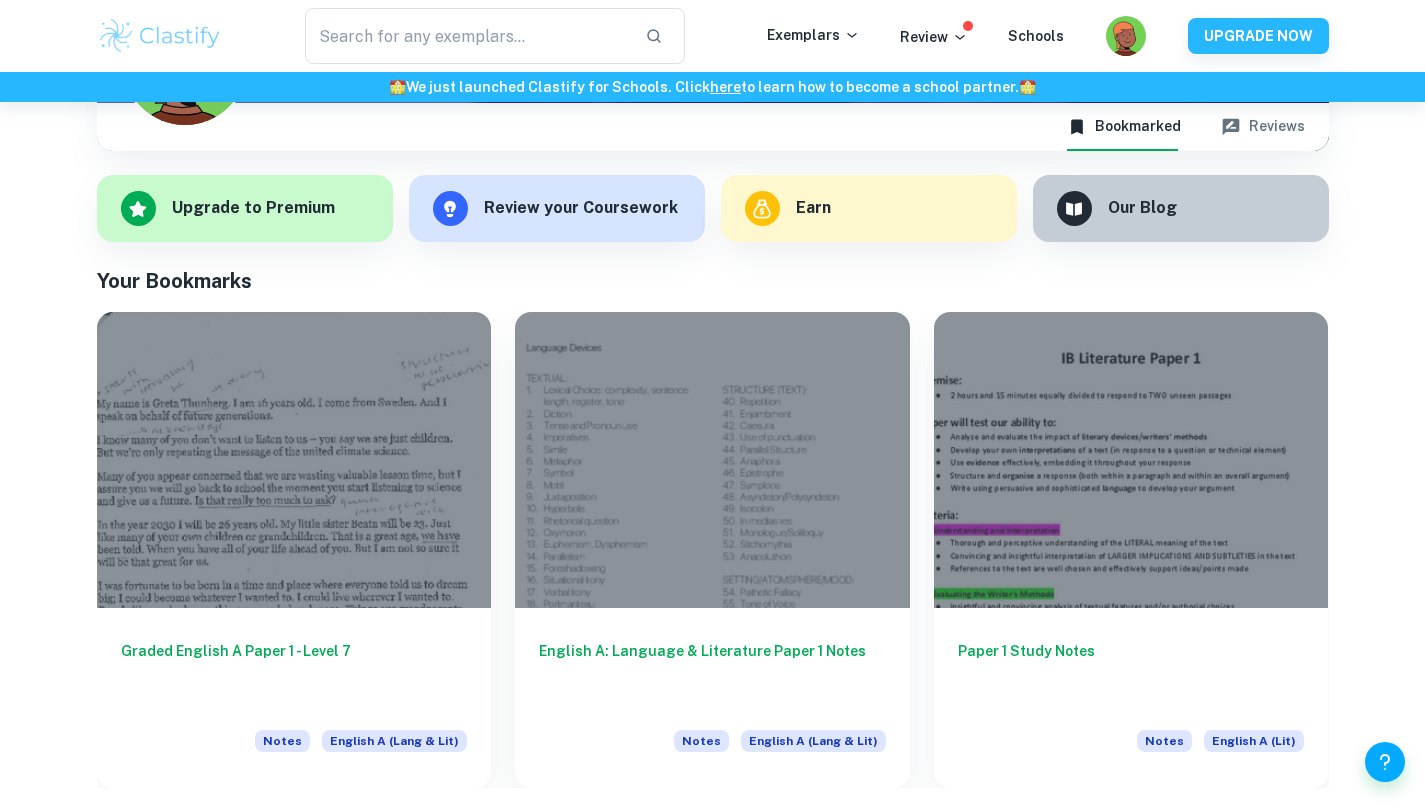 scroll, scrollTop: 0, scrollLeft: 0, axis: both 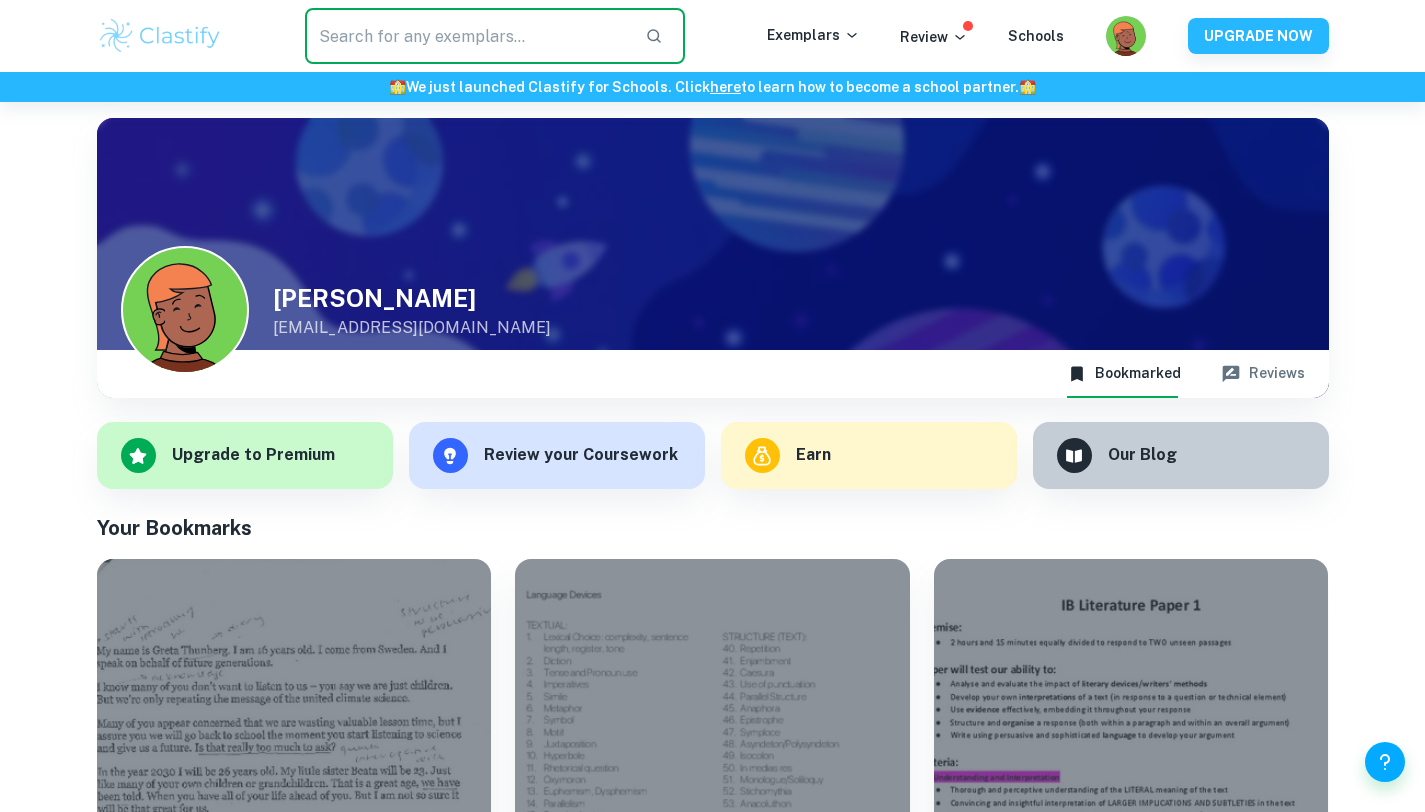 click at bounding box center (467, 36) 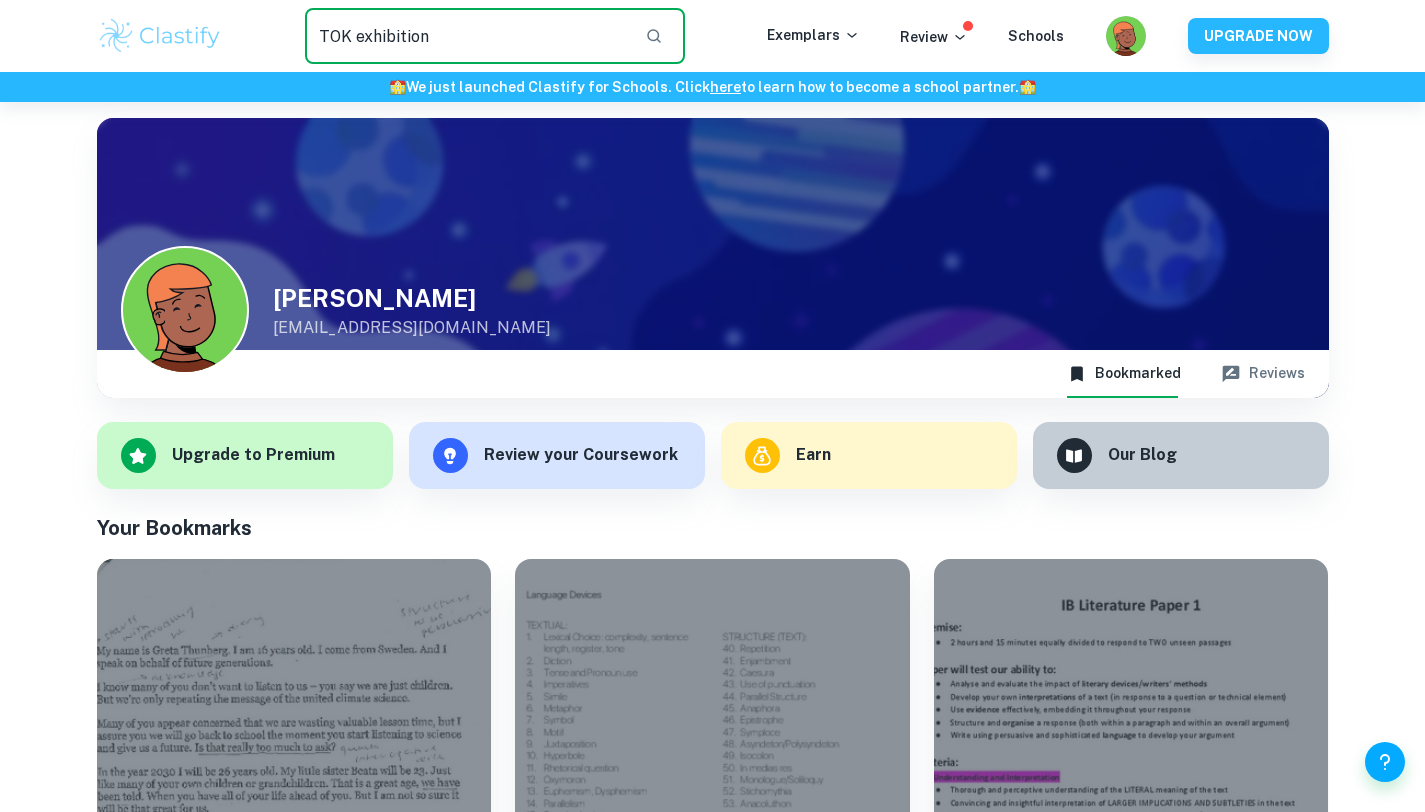 type on "TOK exhibition" 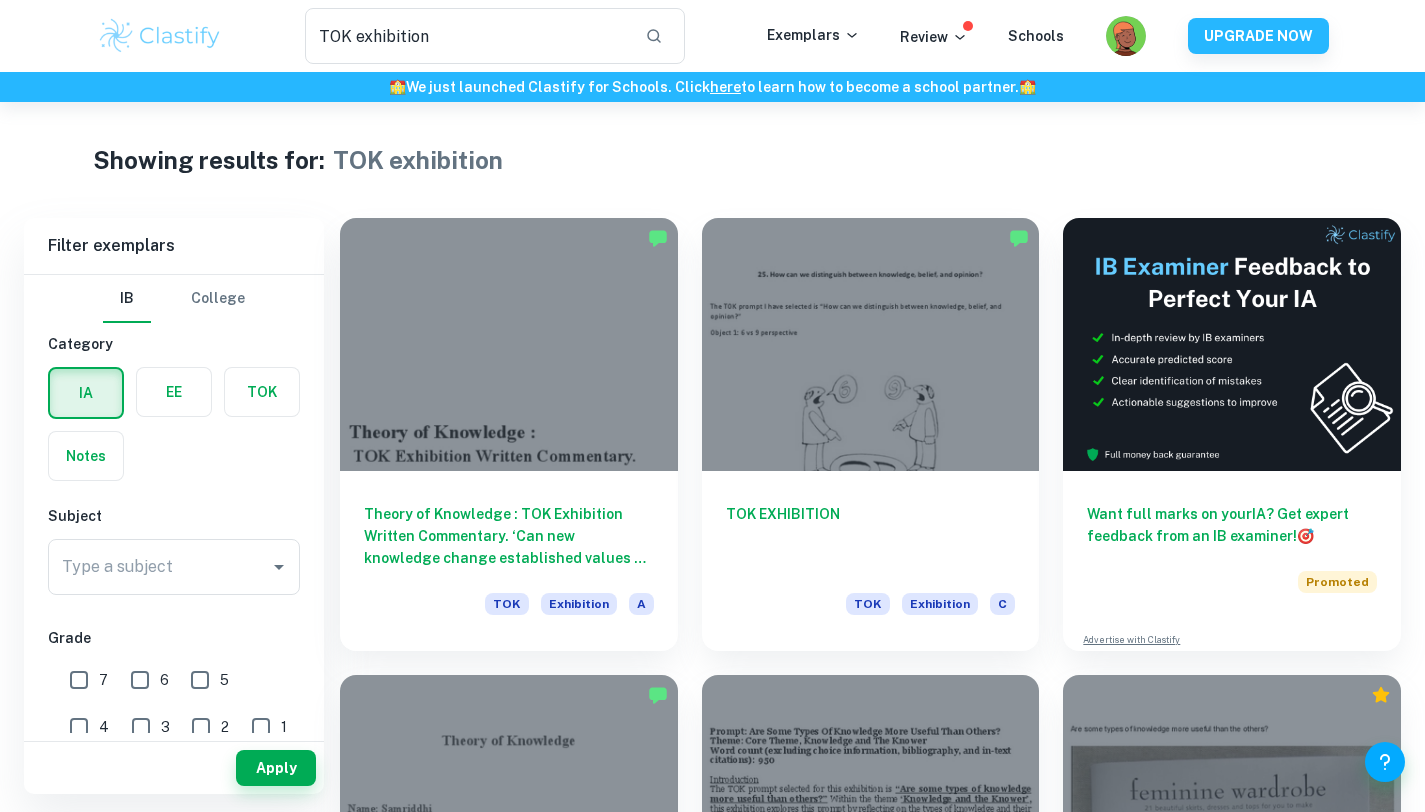 click at bounding box center (174, 392) 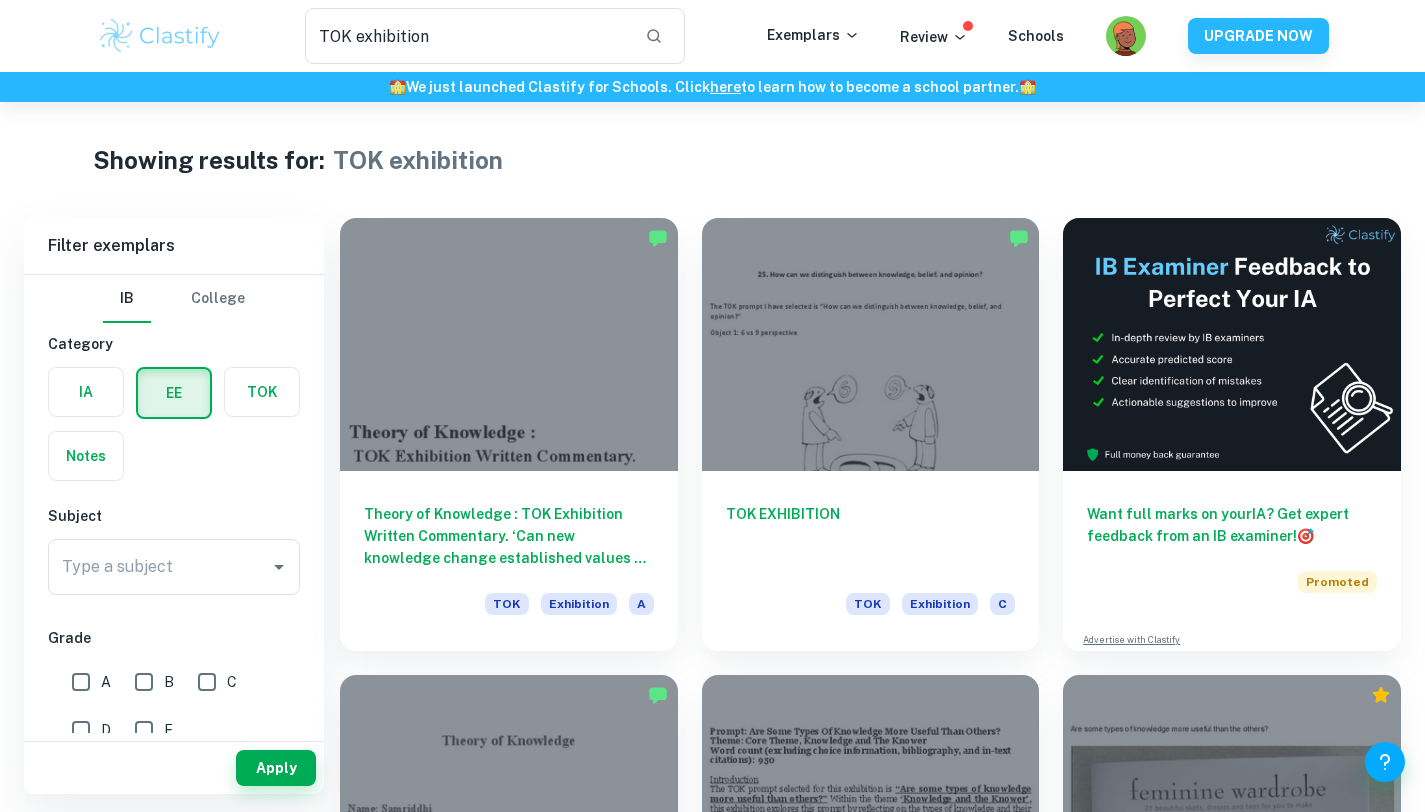 click at bounding box center (262, 392) 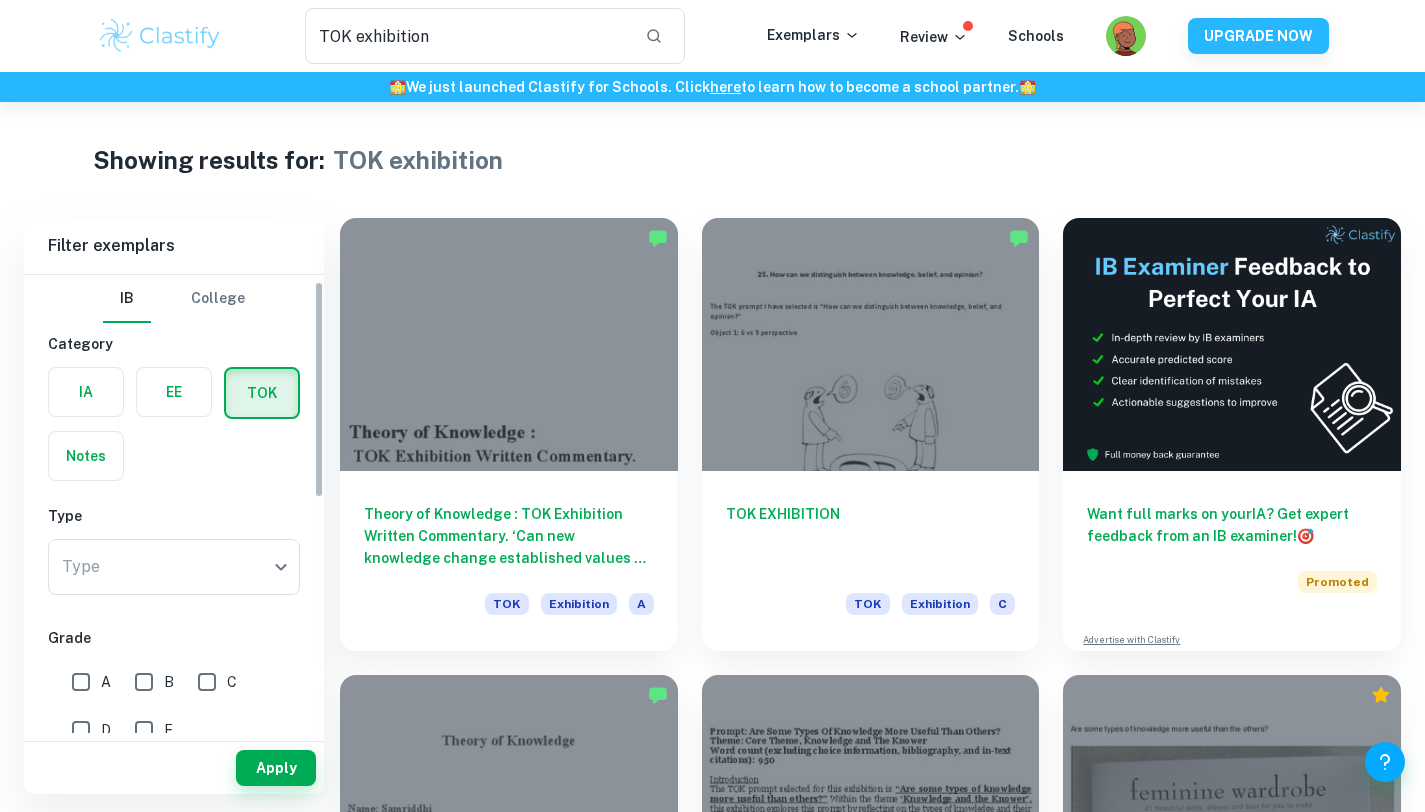 scroll, scrollTop: 14, scrollLeft: 0, axis: vertical 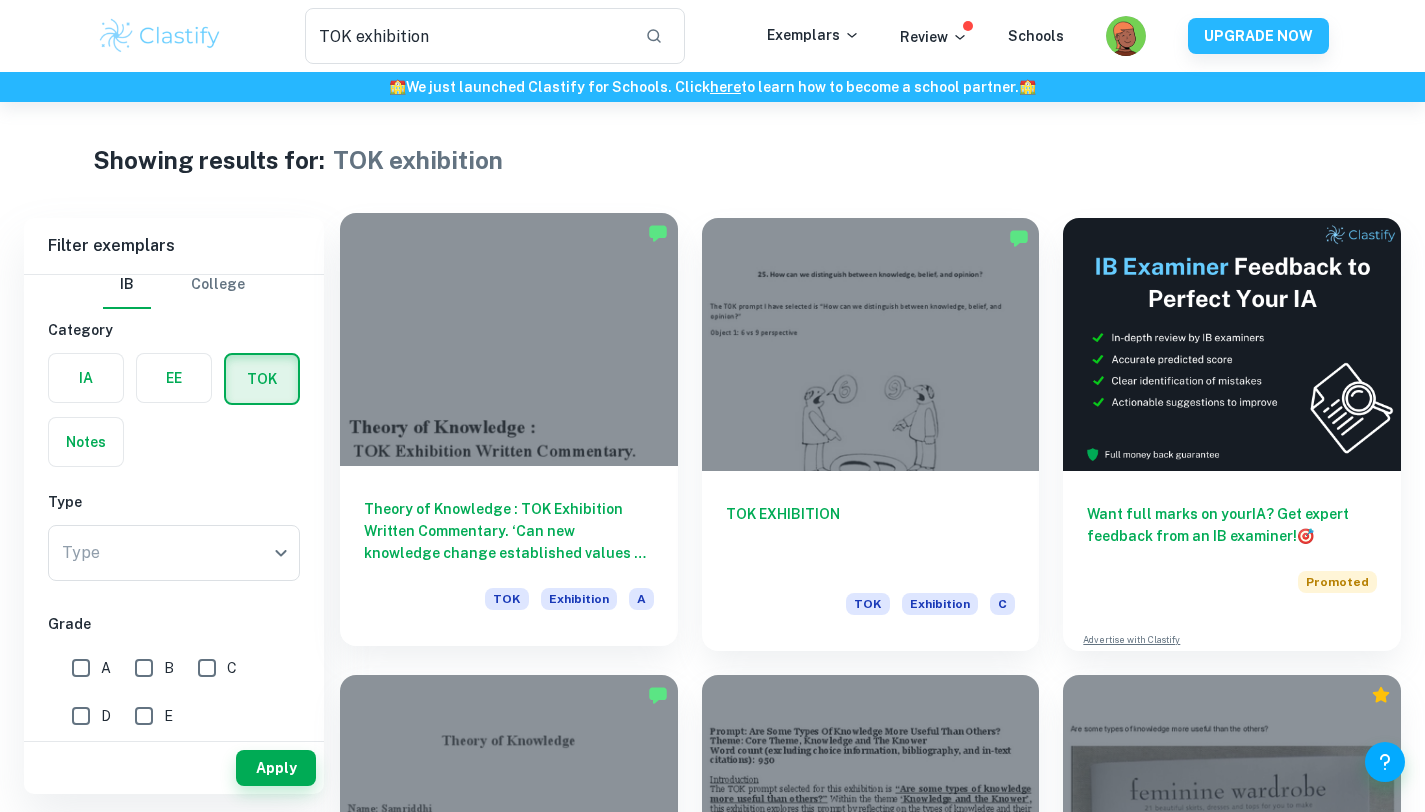 click at bounding box center [509, 339] 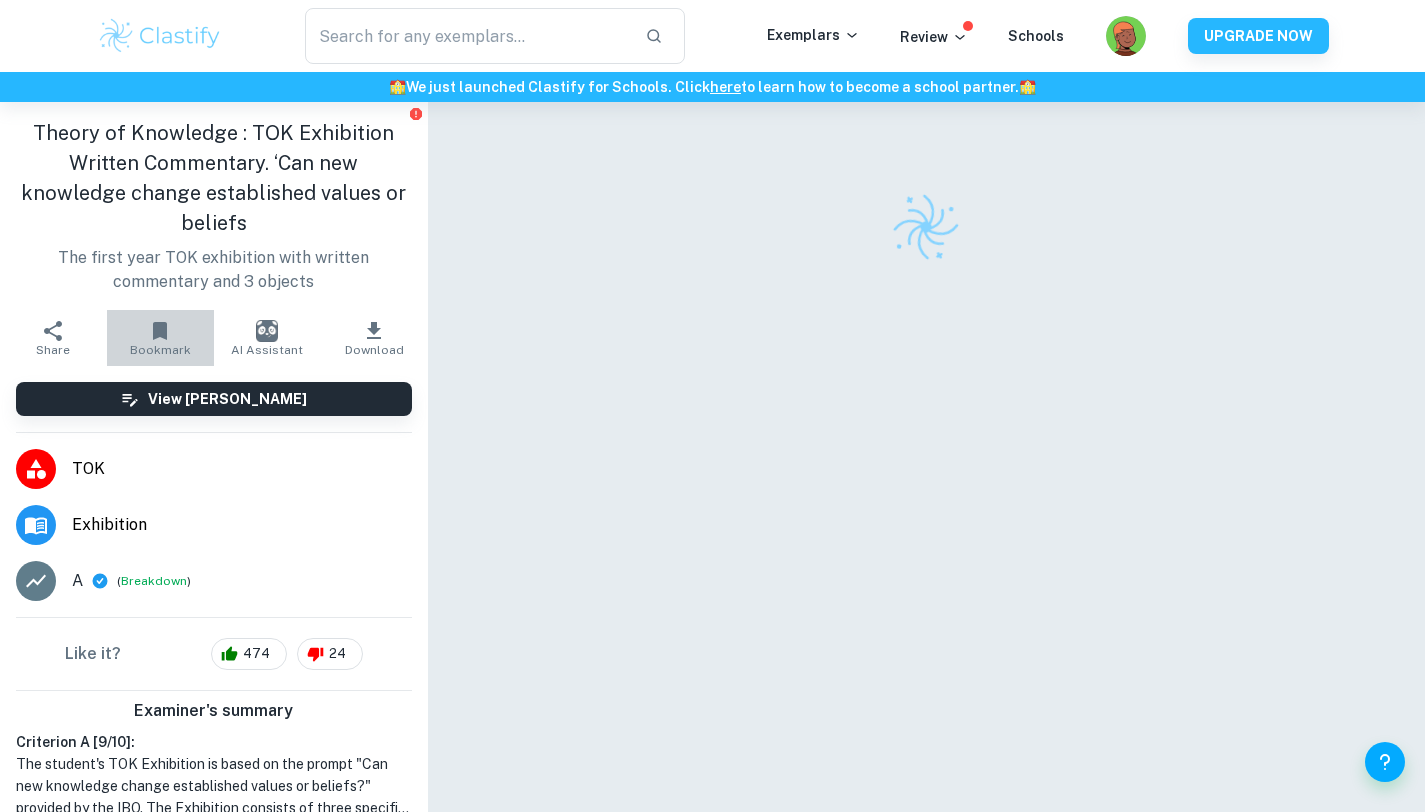 click 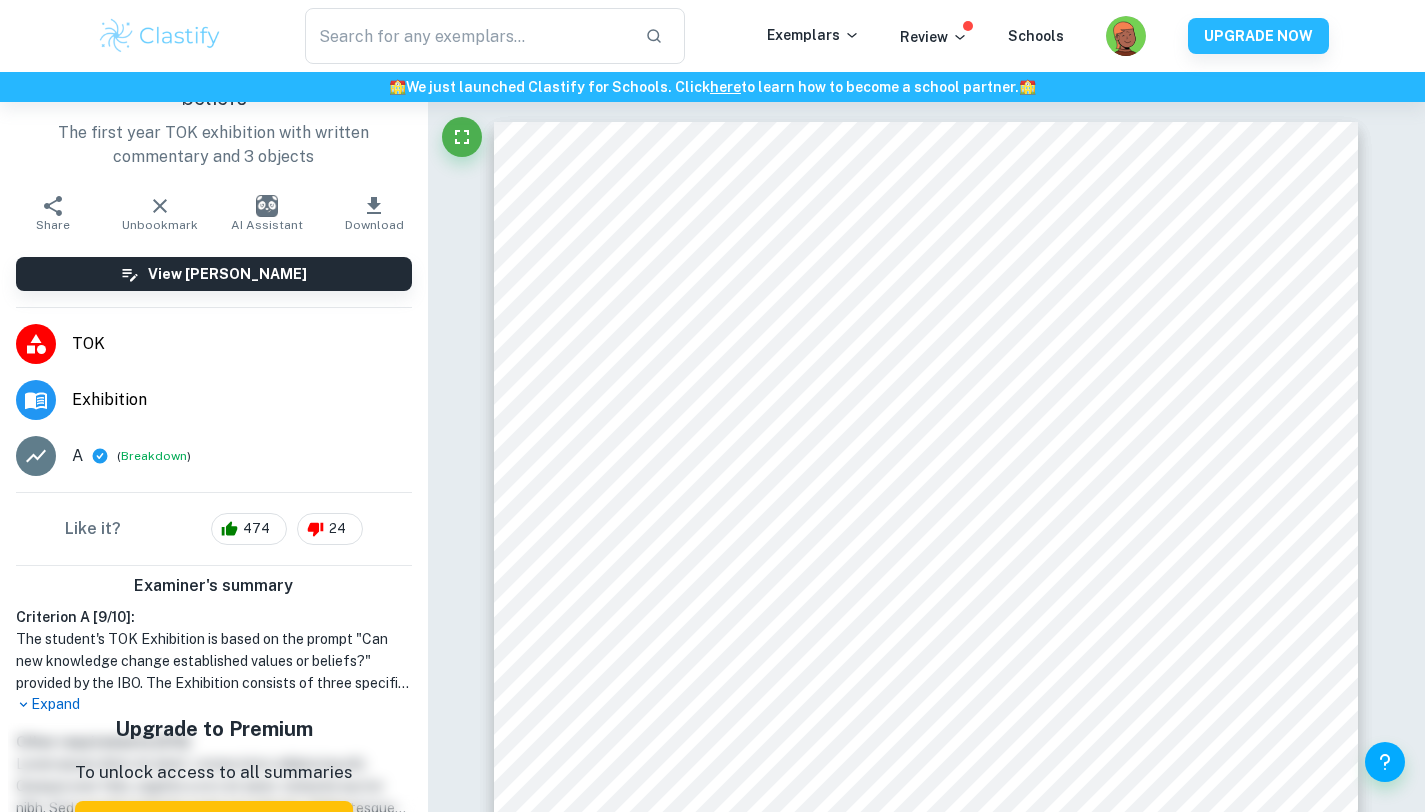 scroll, scrollTop: 96, scrollLeft: 0, axis: vertical 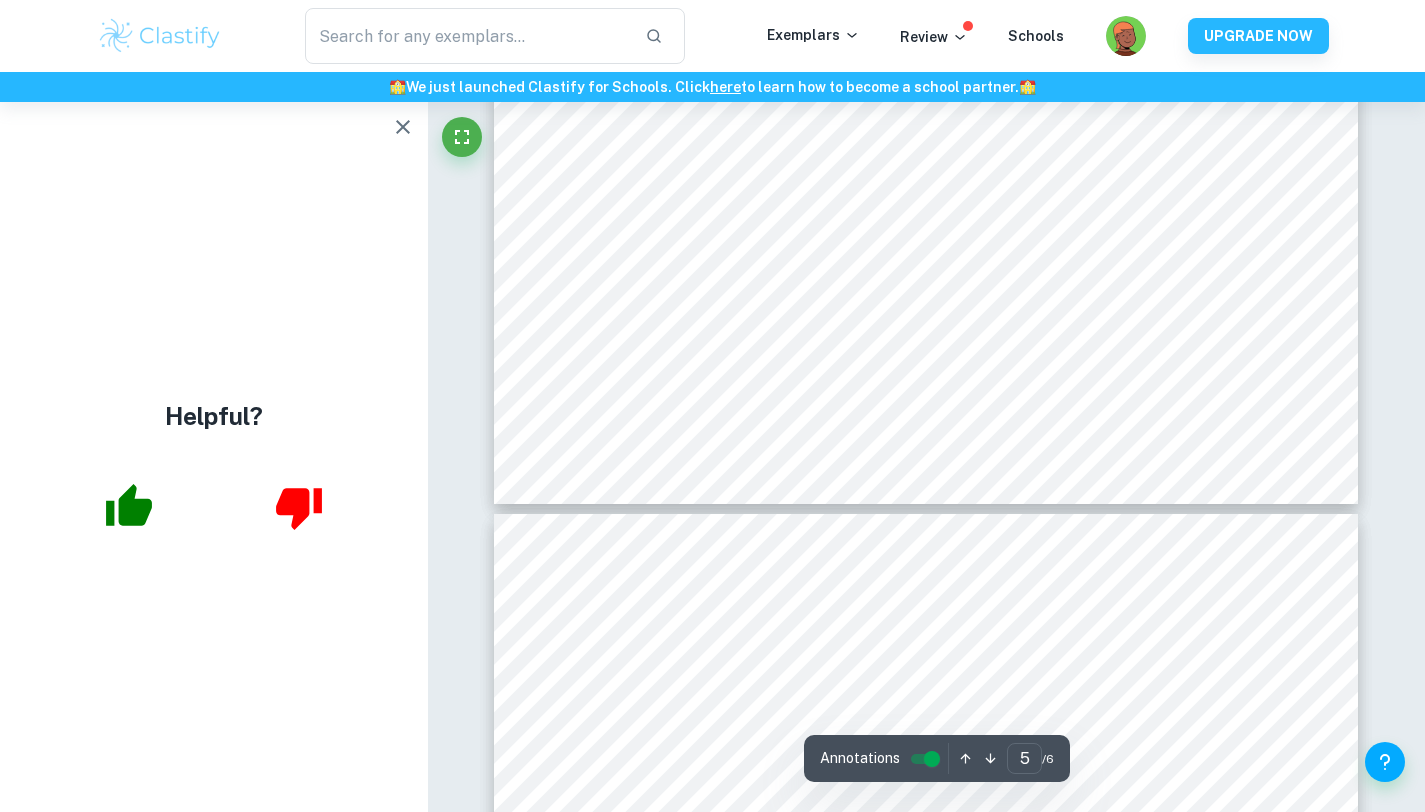 type on "6" 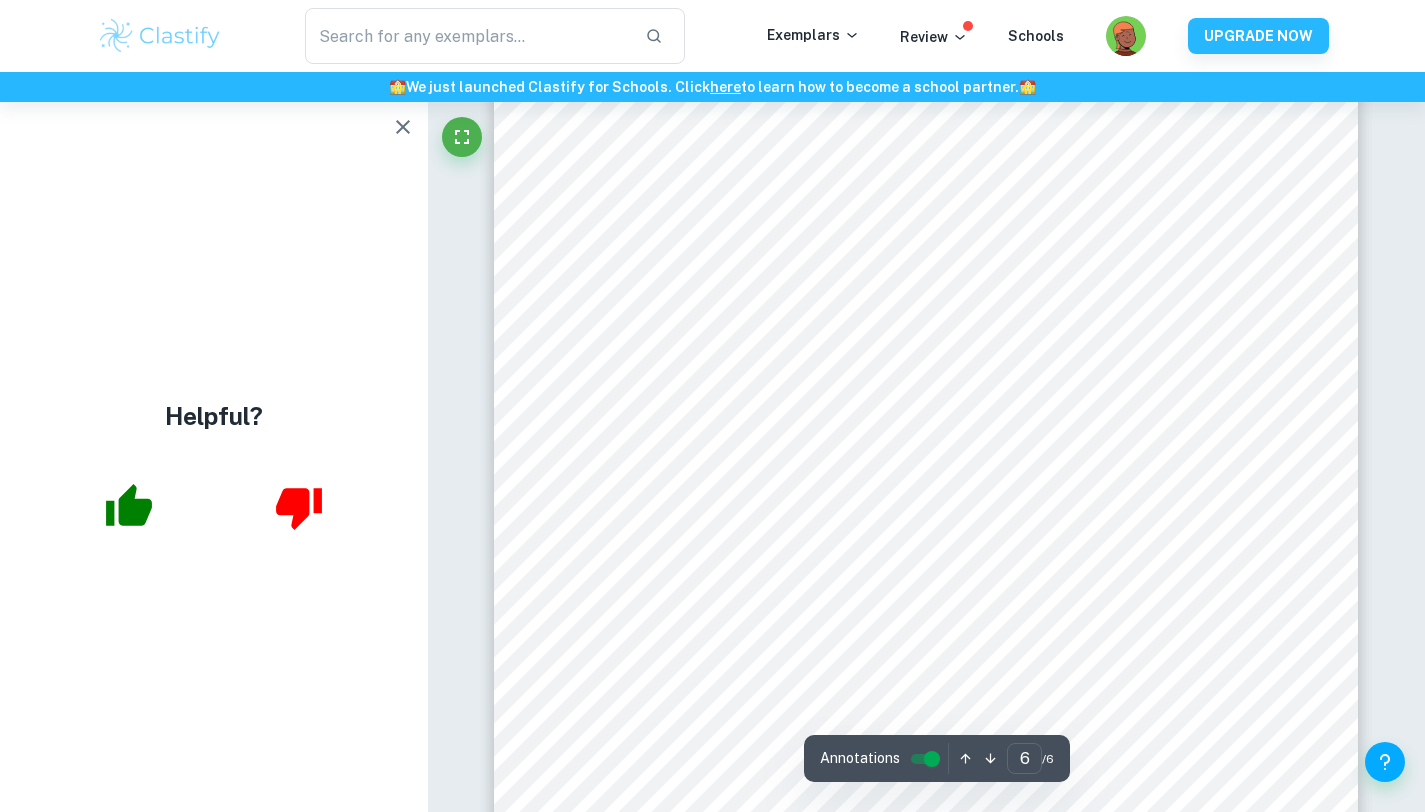 scroll, scrollTop: 6979, scrollLeft: 0, axis: vertical 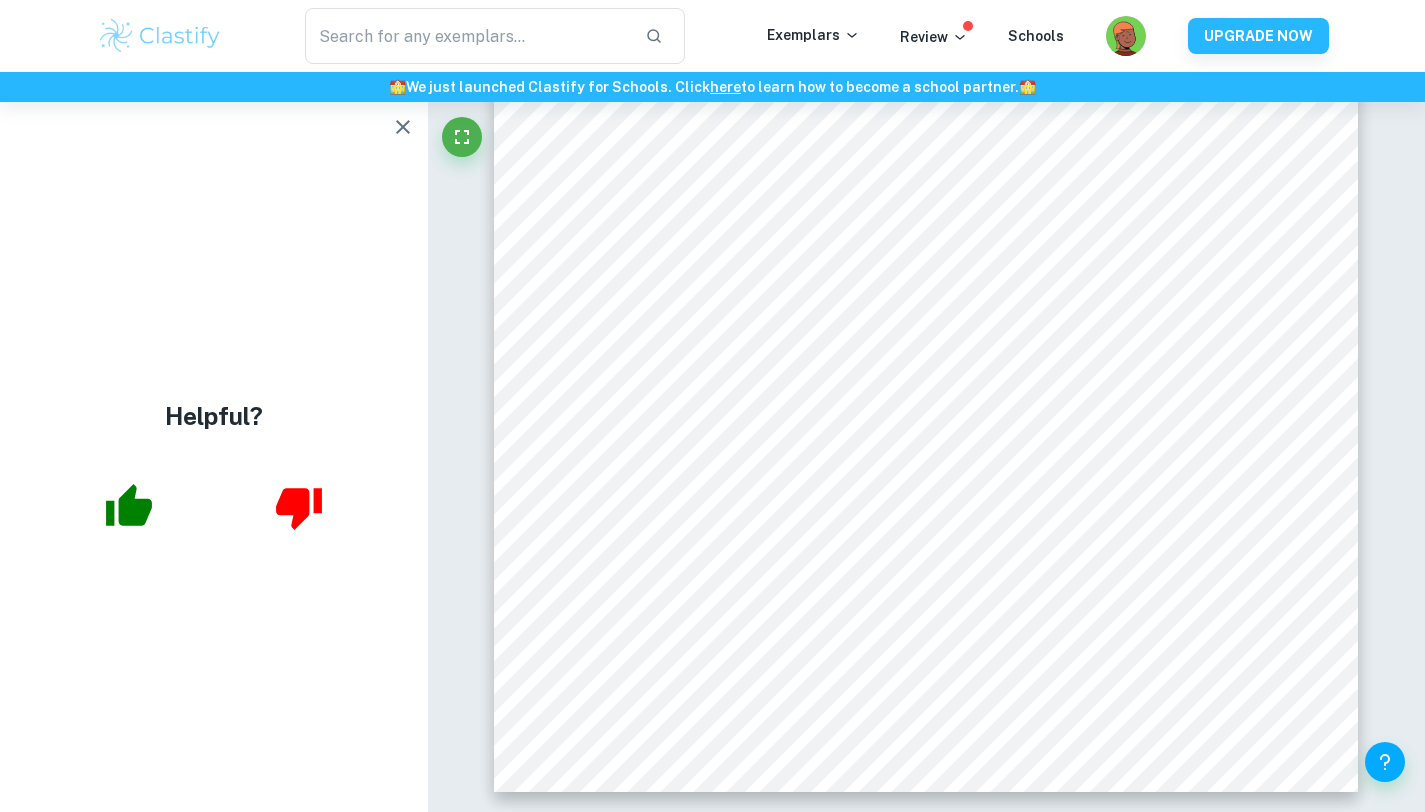 type on "TOK exhibition" 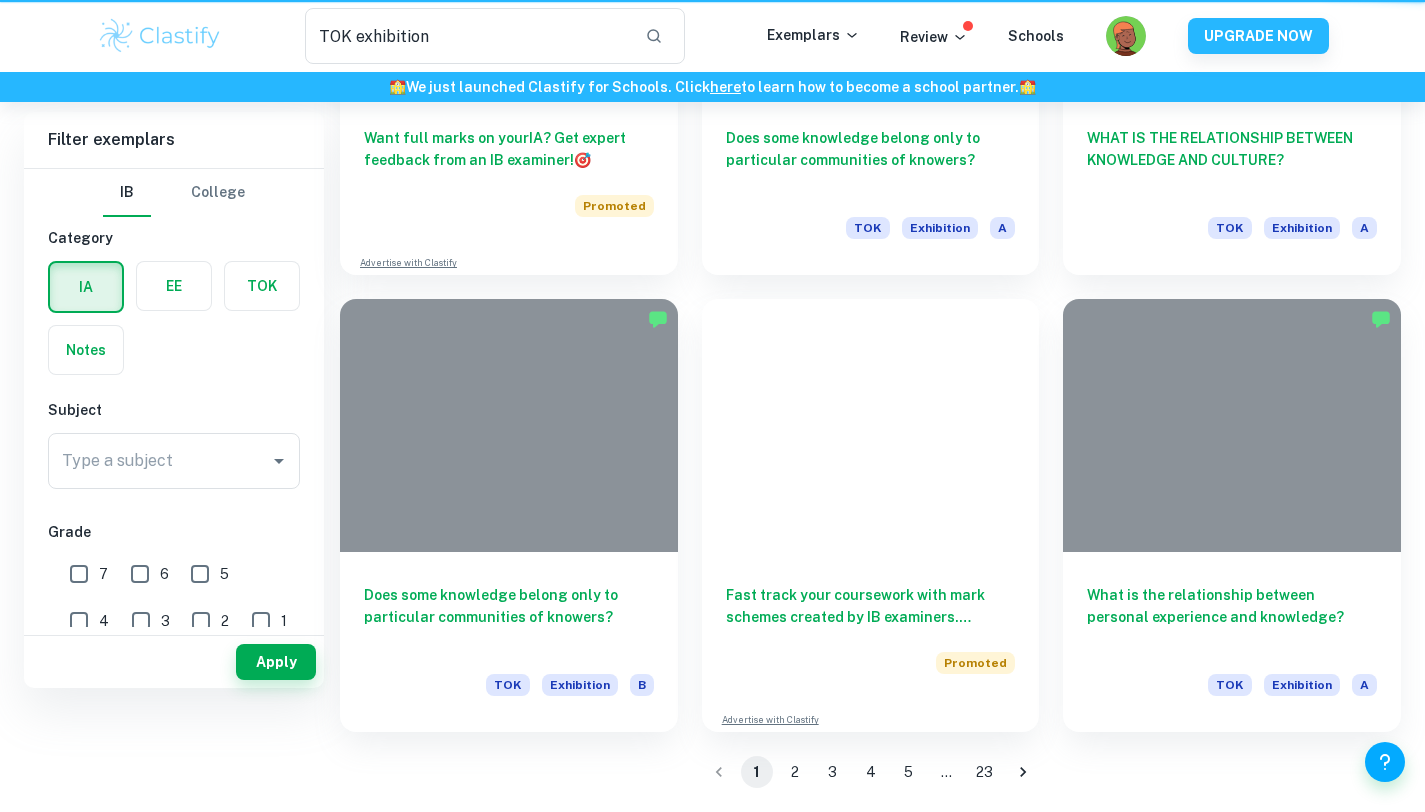 scroll, scrollTop: 0, scrollLeft: 0, axis: both 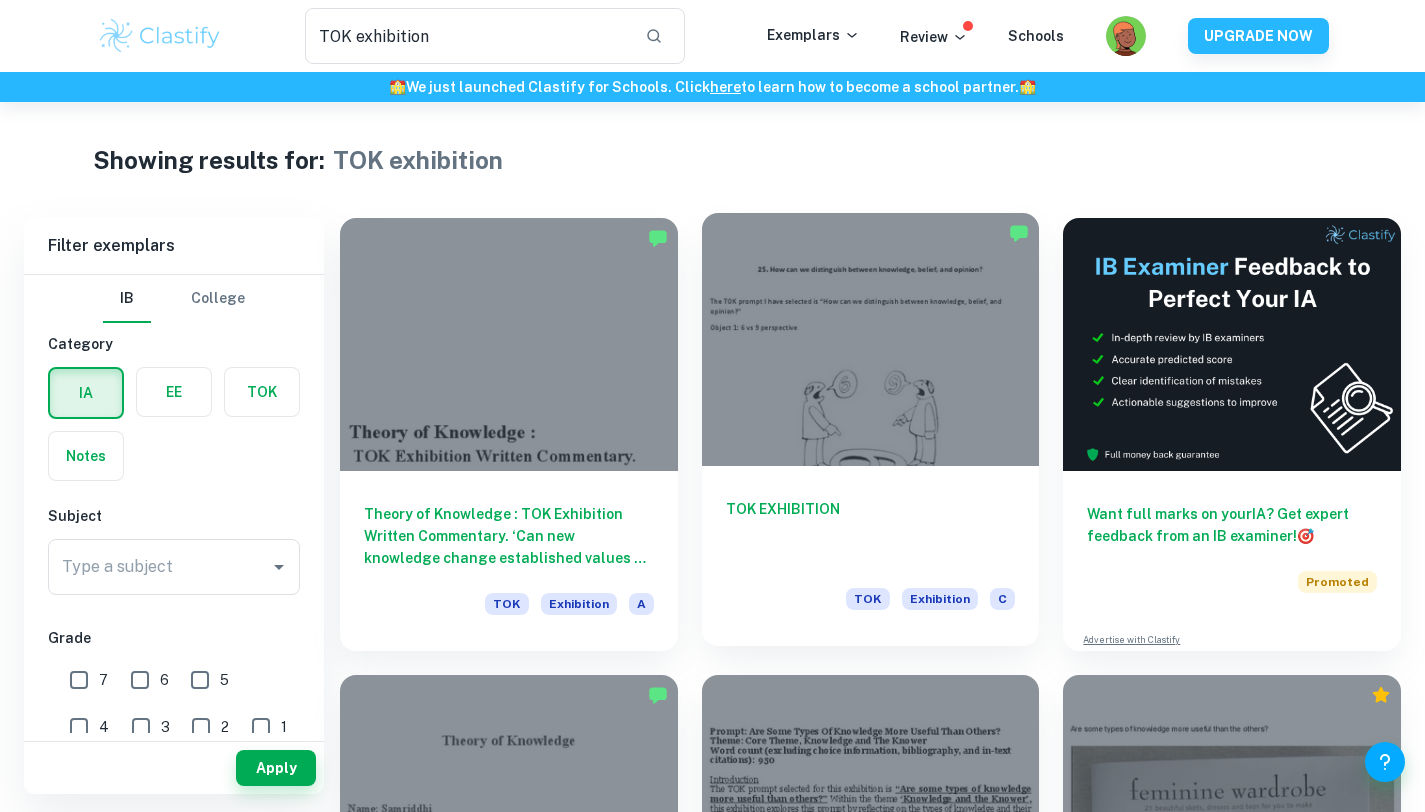 click on "TOK EXHIBITION" at bounding box center (871, 531) 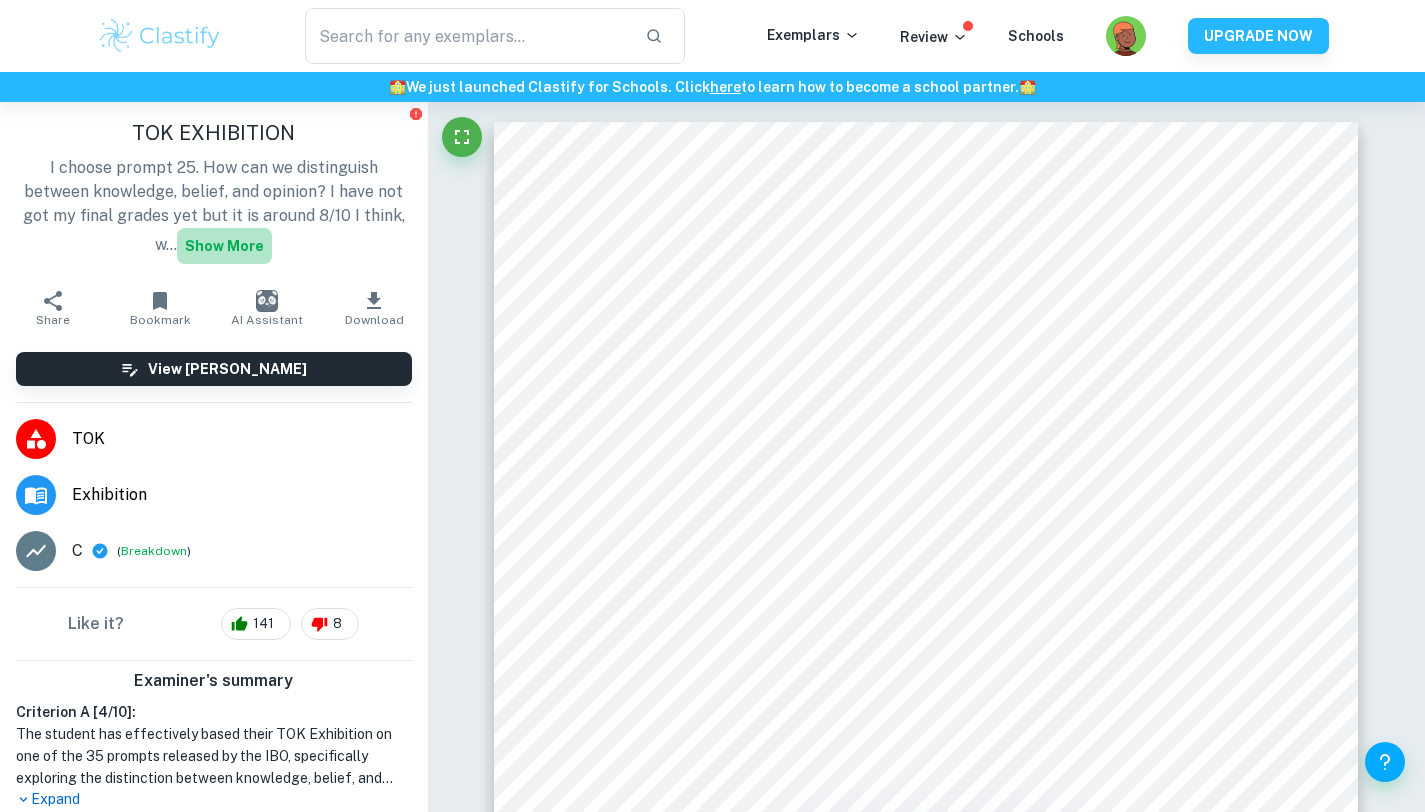 click on "Show more" at bounding box center (224, 246) 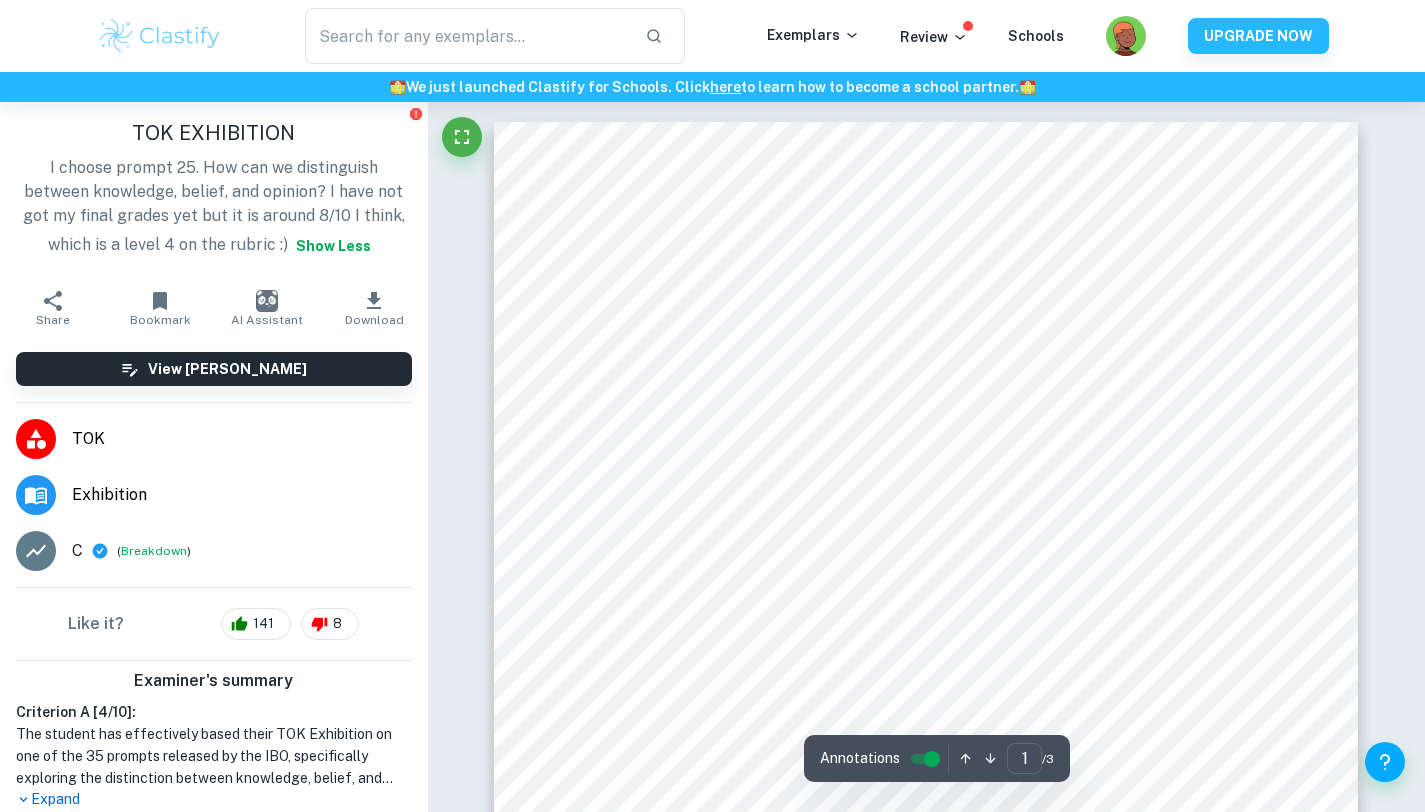 scroll, scrollTop: 3, scrollLeft: 0, axis: vertical 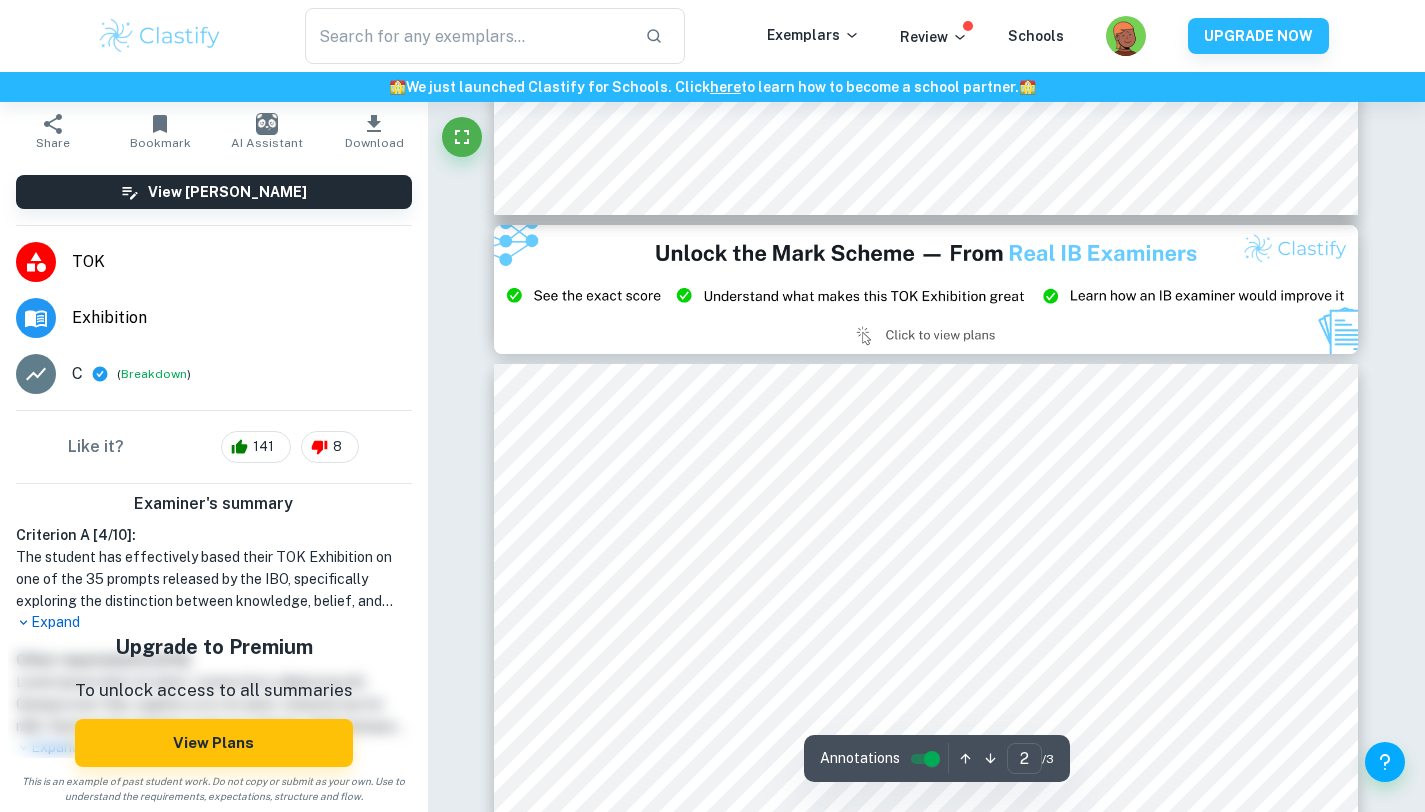 type on "3" 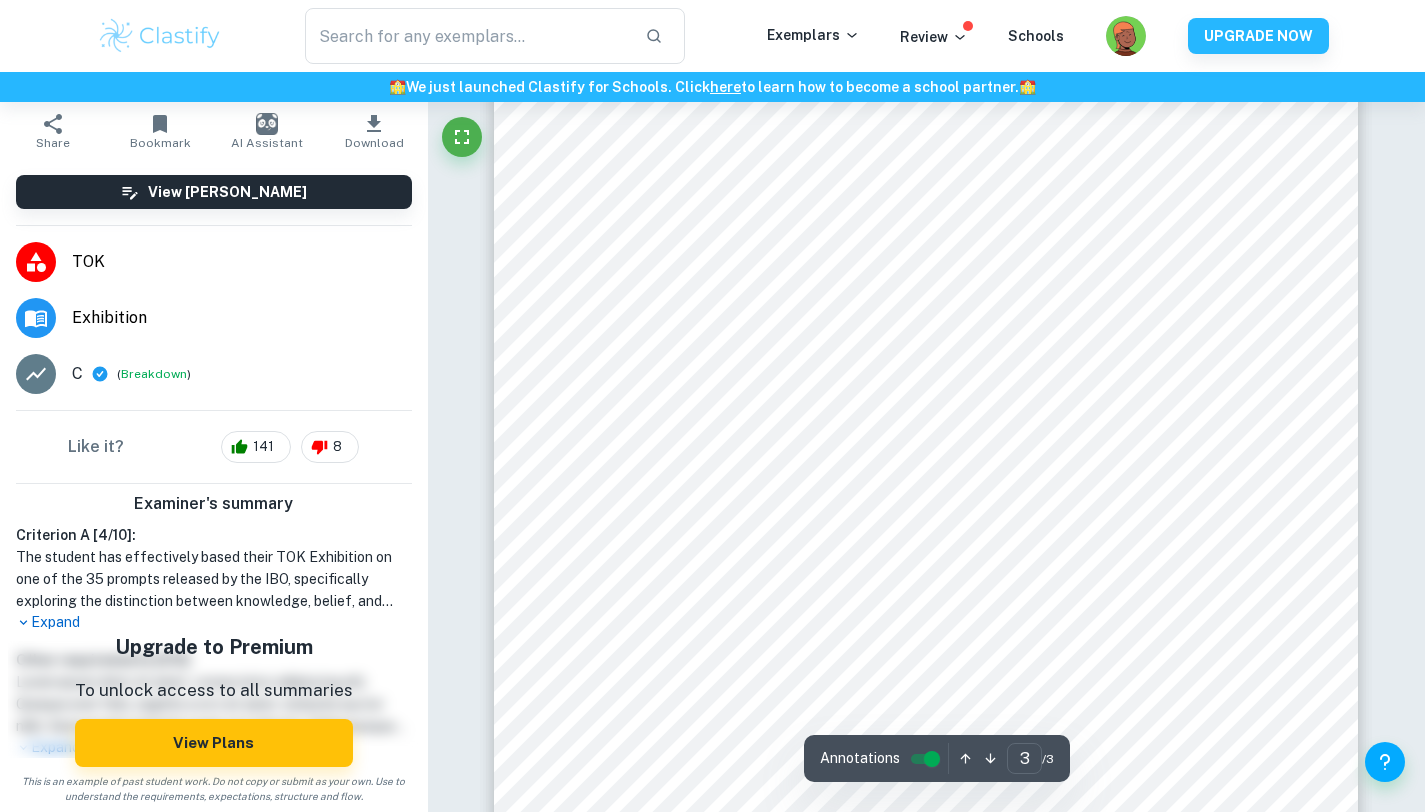 scroll, scrollTop: 3252, scrollLeft: 0, axis: vertical 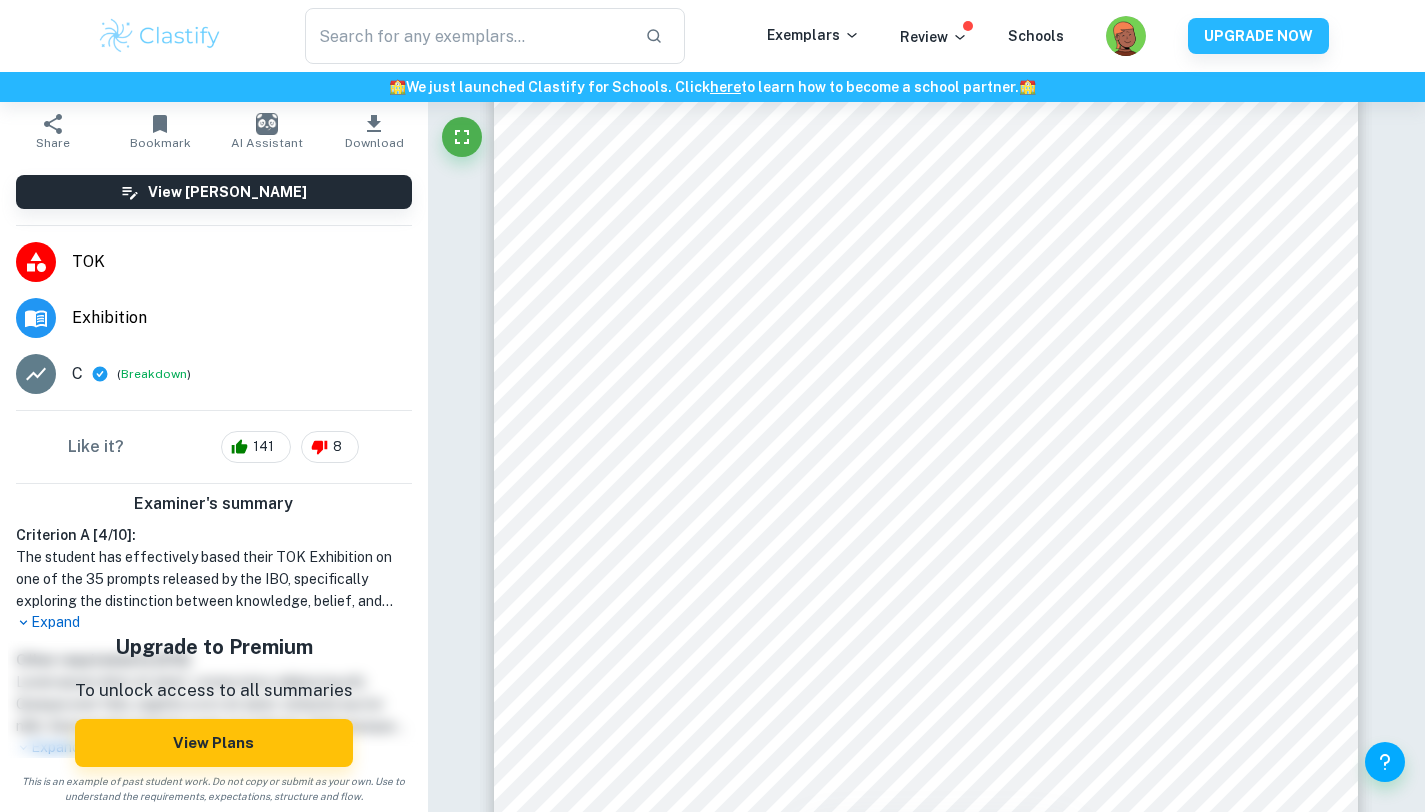 type on "TOK exhibition" 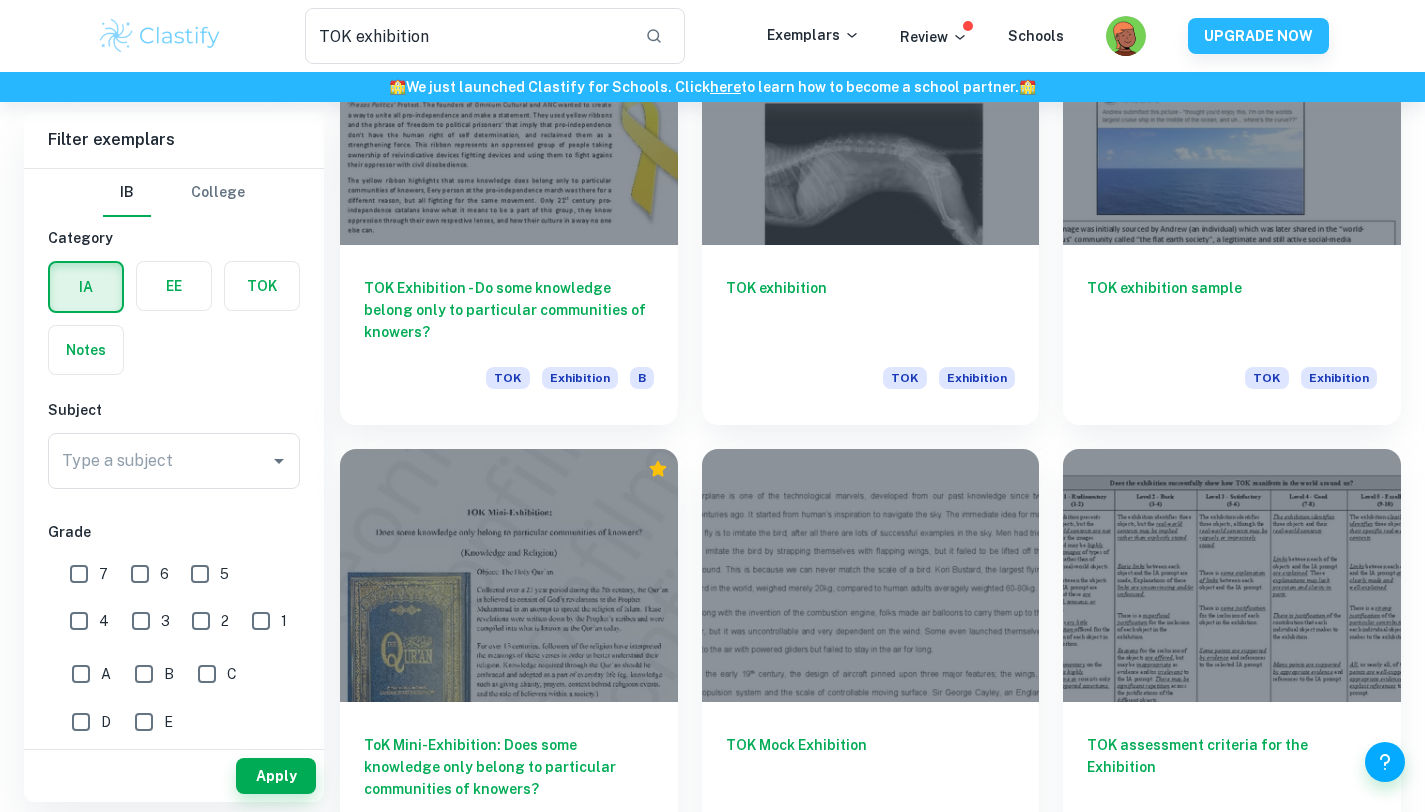 scroll, scrollTop: 1724, scrollLeft: 0, axis: vertical 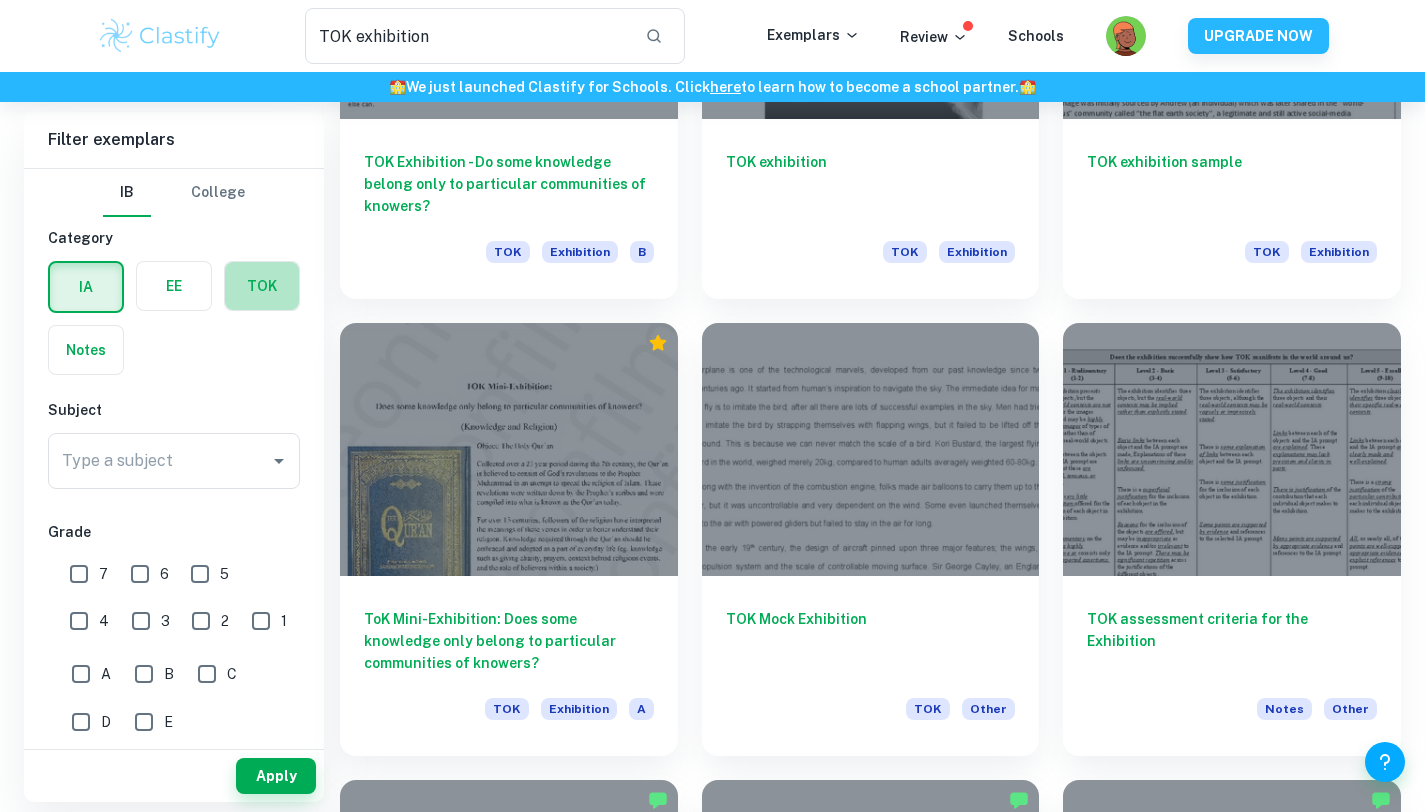 click at bounding box center [262, 286] 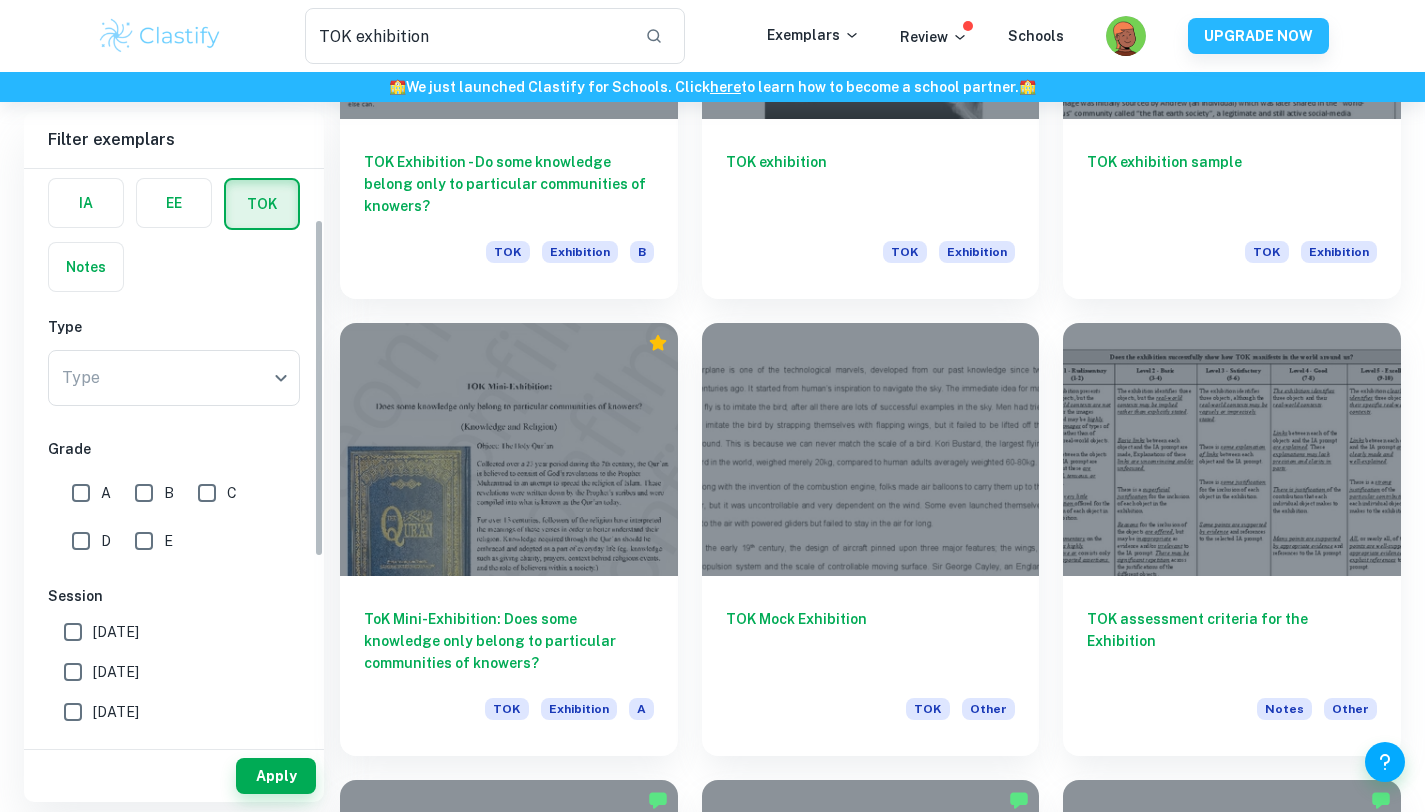 scroll, scrollTop: 85, scrollLeft: 0, axis: vertical 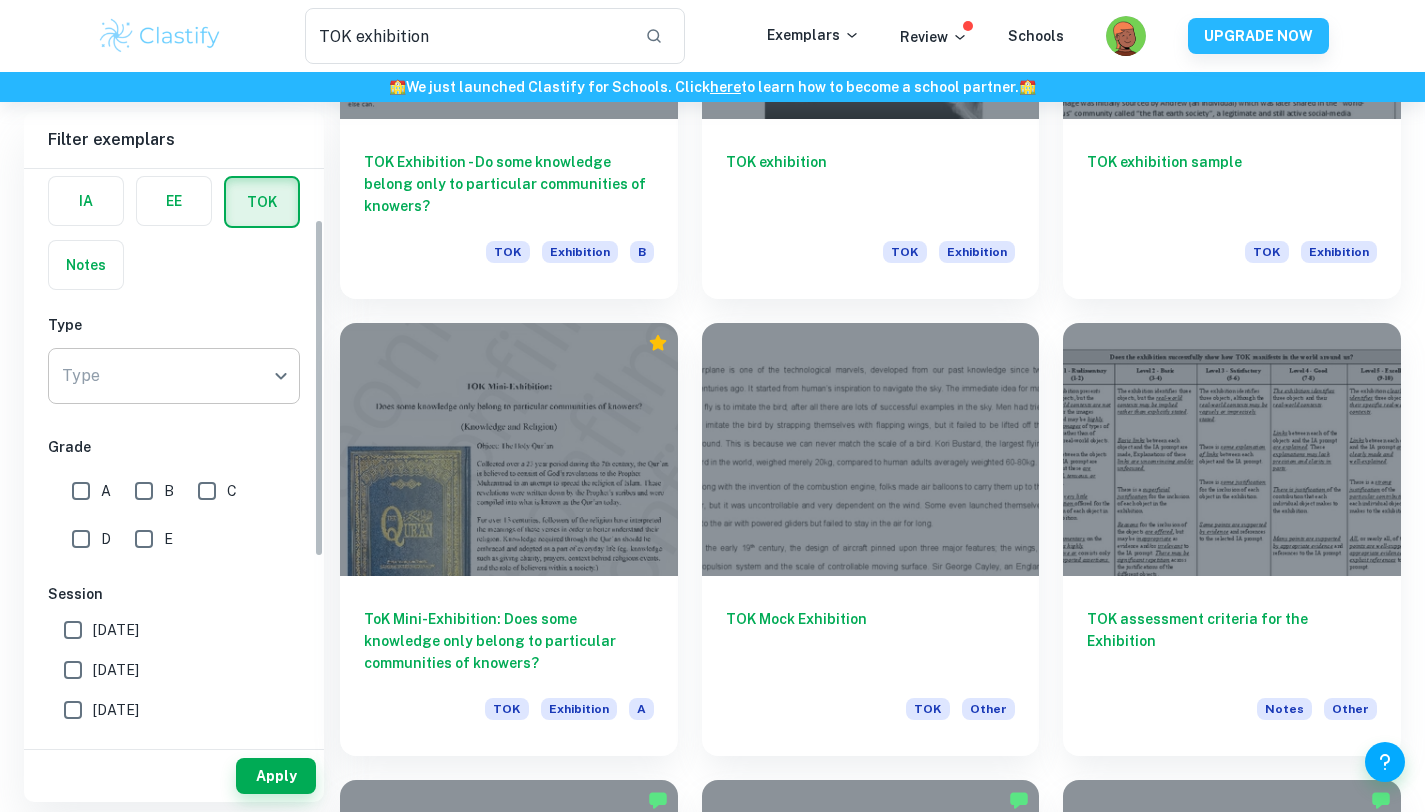 click on "We value your privacy We use cookies to enhance your browsing experience, serve personalised ads or content, and analyse our traffic. By clicking "Accept All", you consent to our use of cookies.   Cookie Policy Customise   Reject All   Accept All   Customise Consent Preferences   We use cookies to help you navigate efficiently and perform certain functions. You will find detailed information about all cookies under each consent category below. The cookies that are categorised as "Necessary" are stored on your browser as they are essential for enabling the basic functionalities of the site. ...  Show more For more information on how Google's third-party cookies operate and handle your data, see:   Google Privacy Policy Necessary Always Active Necessary cookies are required to enable the basic features of this site, such as providing secure log-in or adjusting your consent preferences. These cookies do not store any personally identifiable data. Functional Analytics Performance Advertisement Uncategorised" at bounding box center (712, -1216) 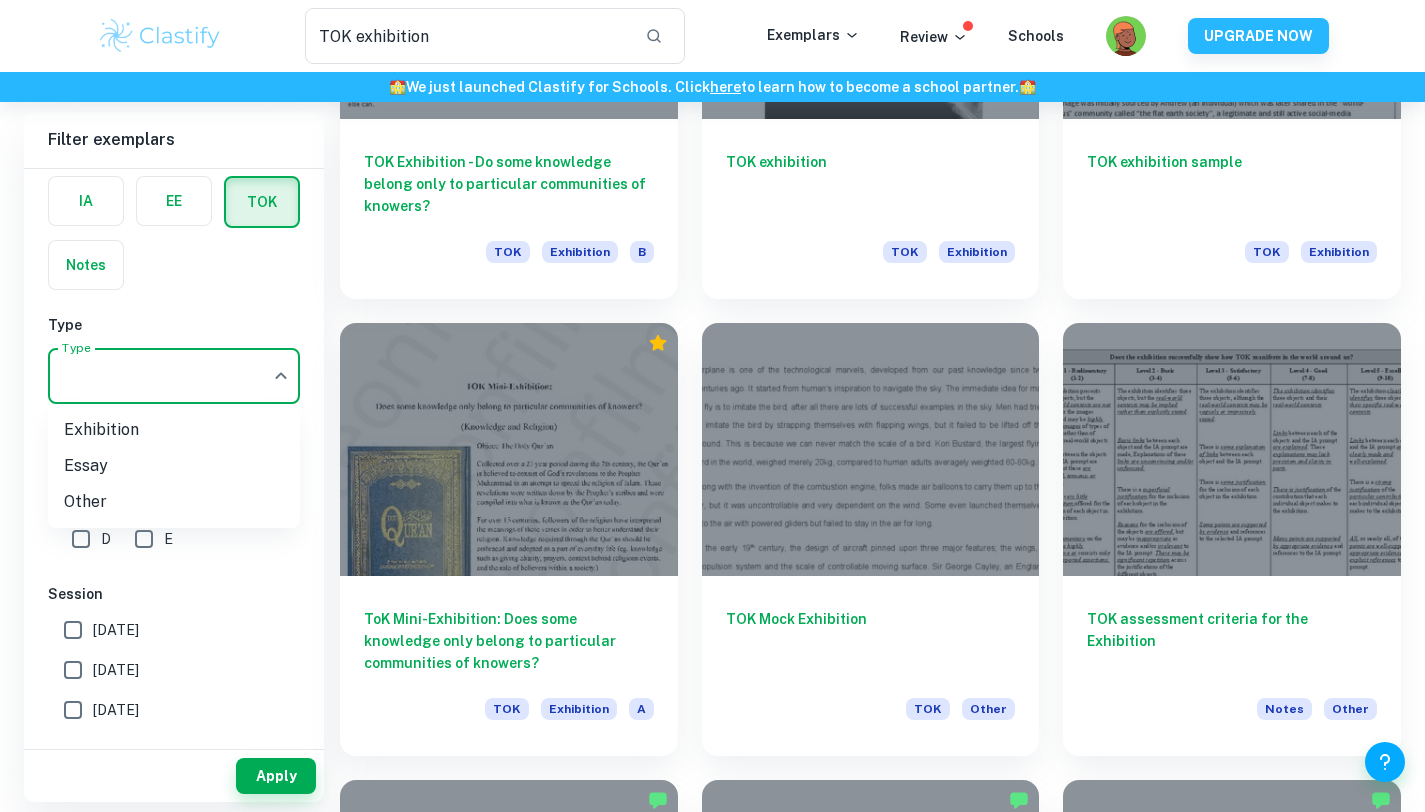 click on "Exhibition" at bounding box center [174, 430] 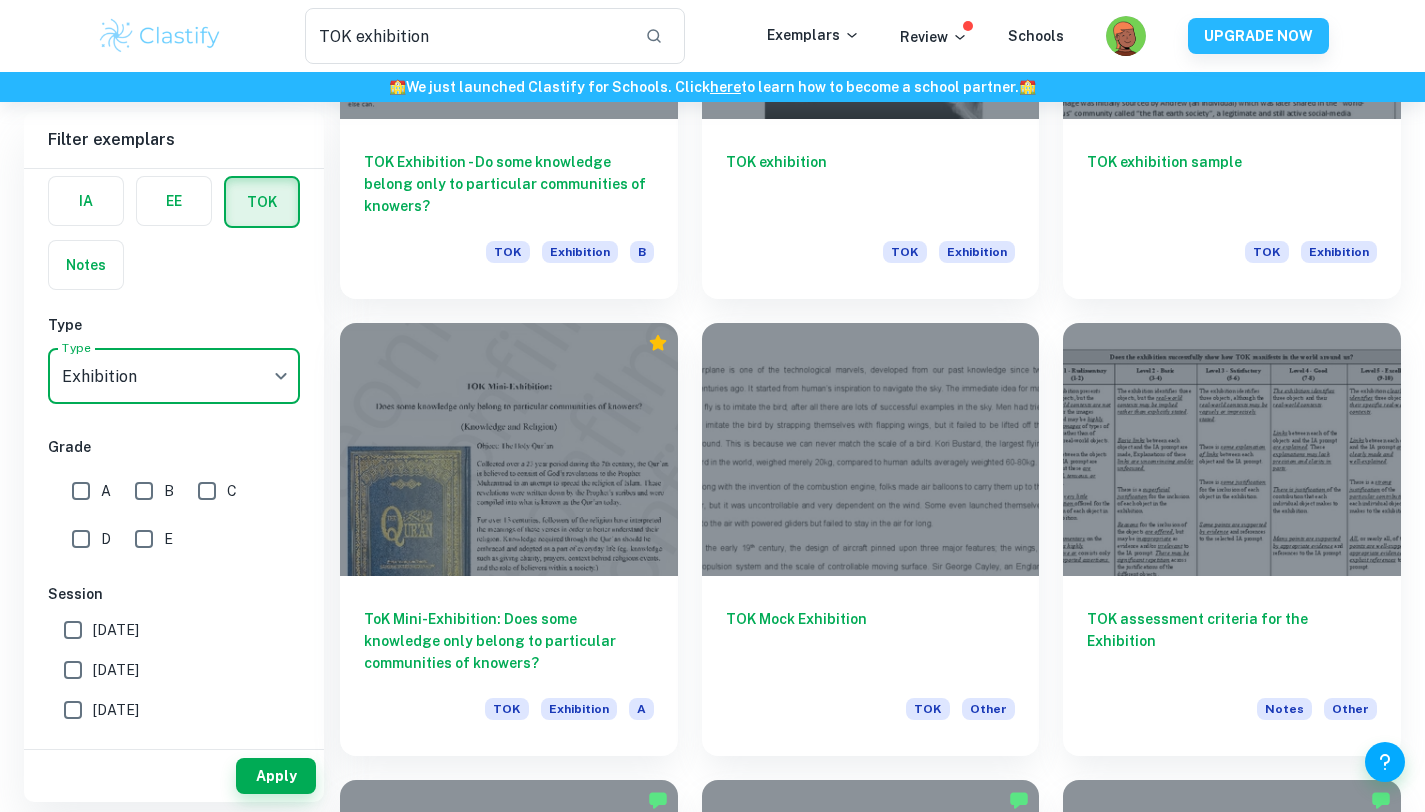 click on "A" at bounding box center [81, 491] 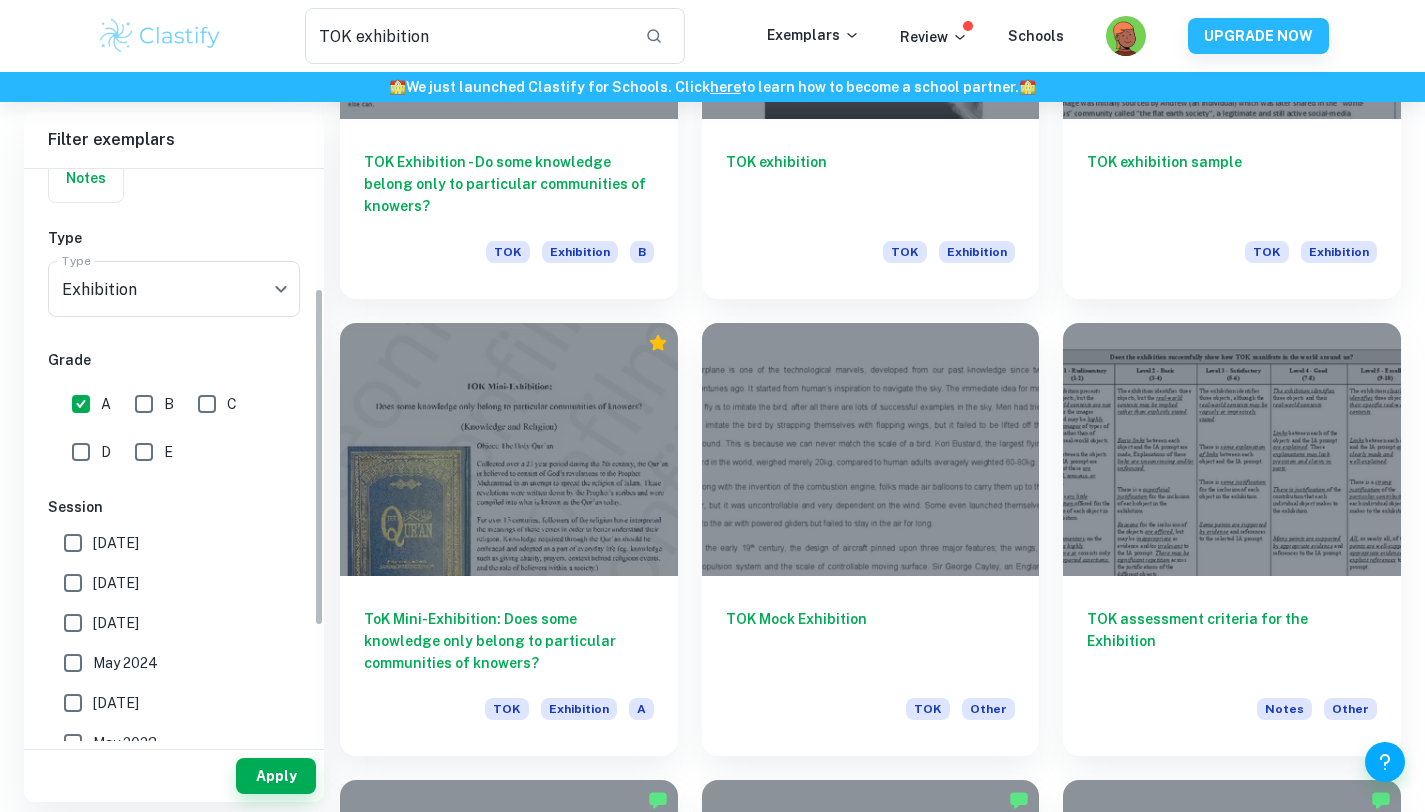 scroll, scrollTop: 203, scrollLeft: 0, axis: vertical 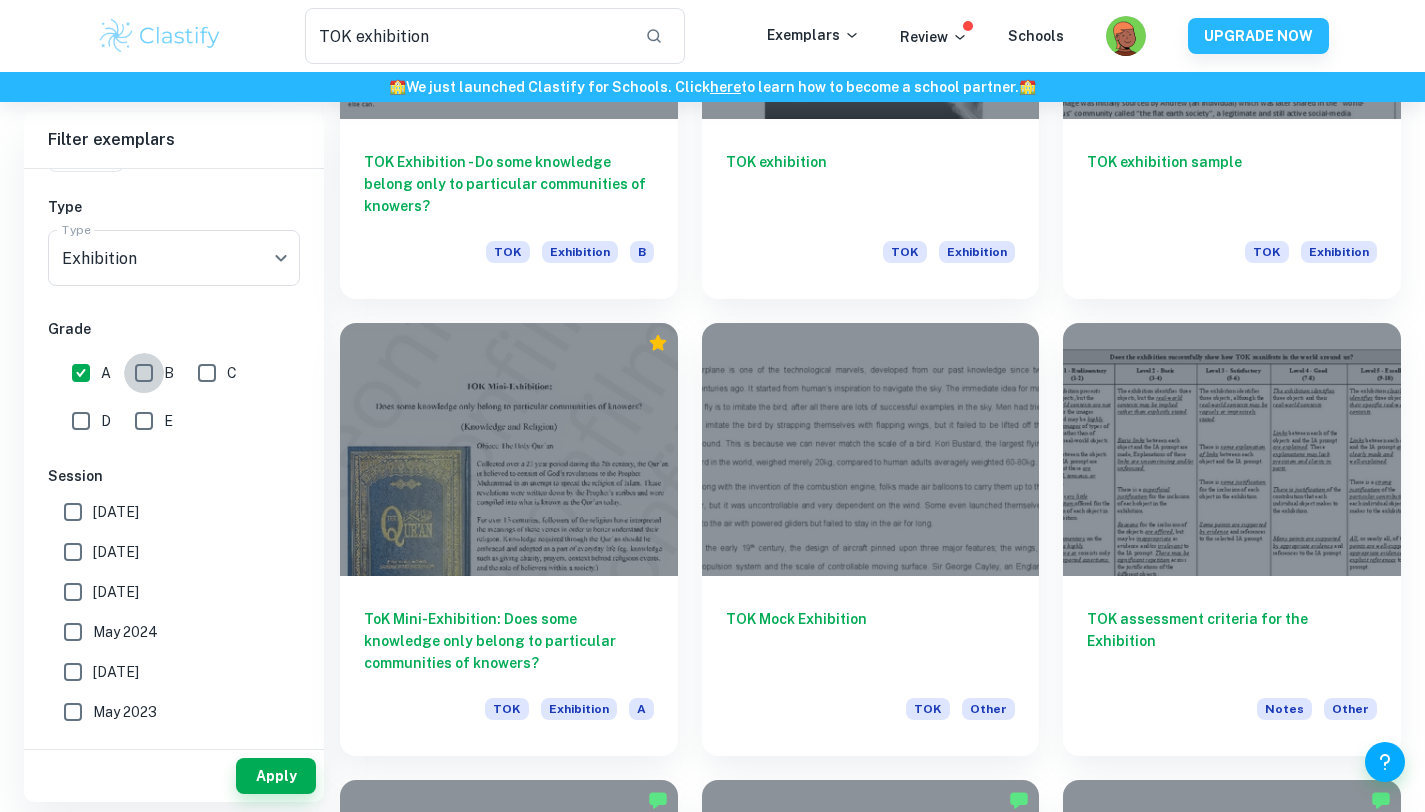 click on "B" at bounding box center (144, 373) 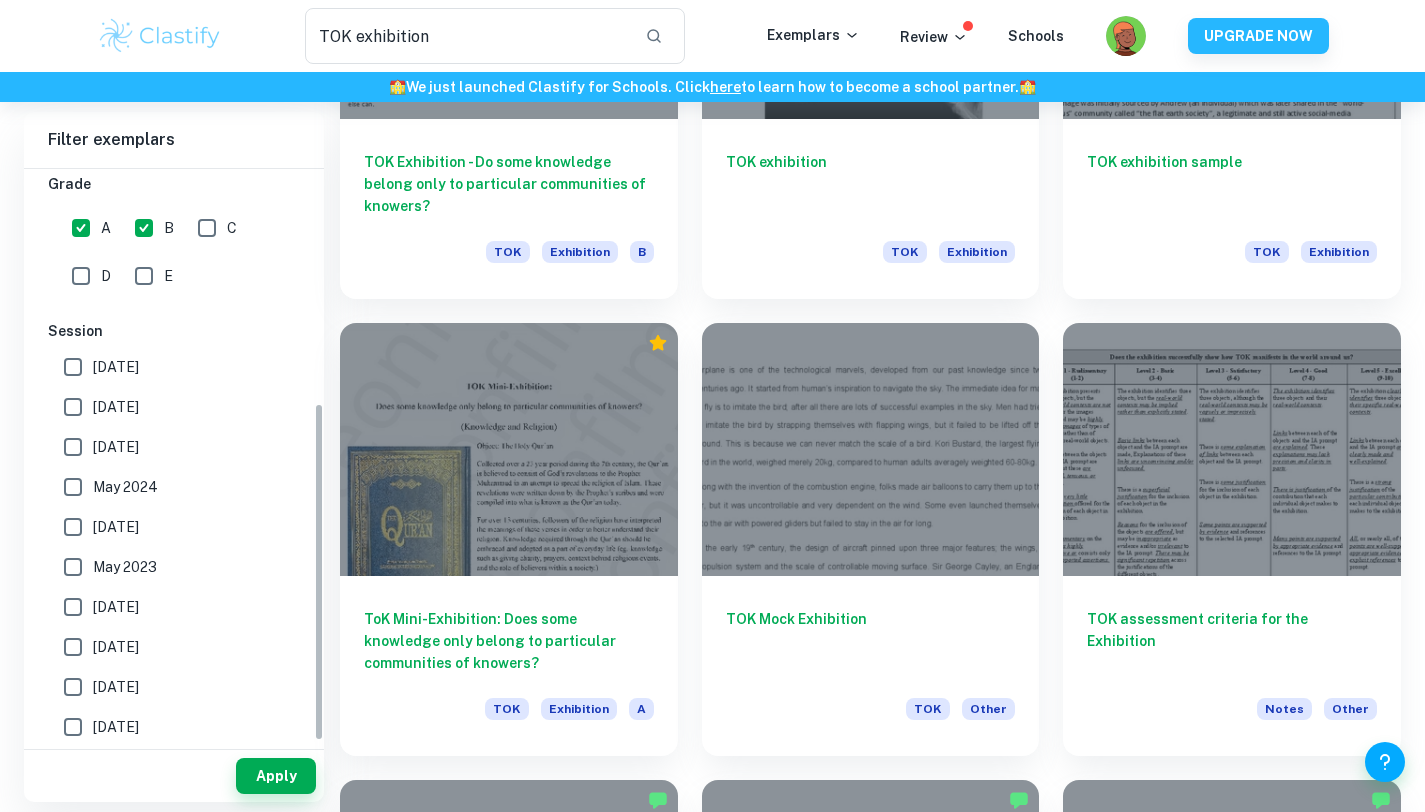 scroll, scrollTop: 394, scrollLeft: 0, axis: vertical 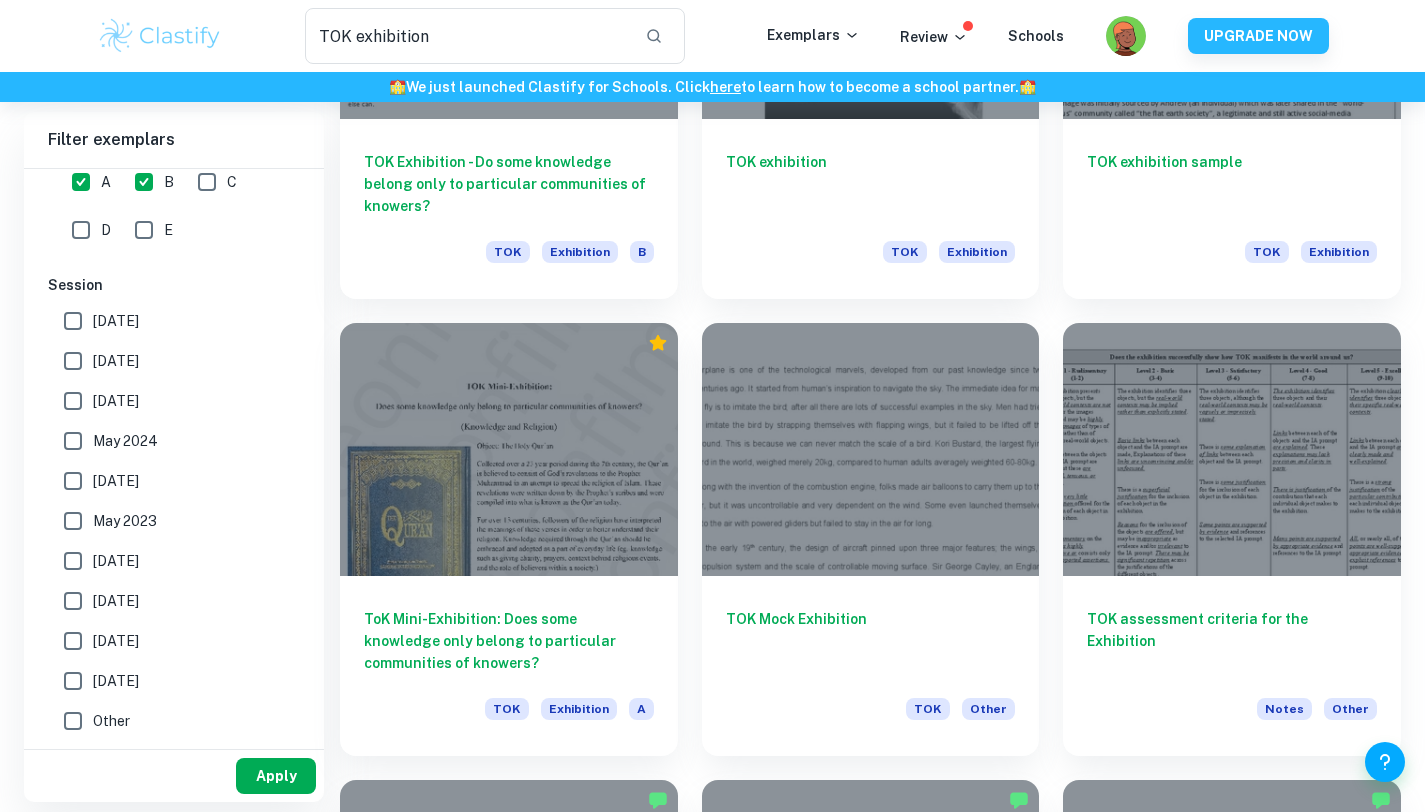click on "Apply" at bounding box center (276, 776) 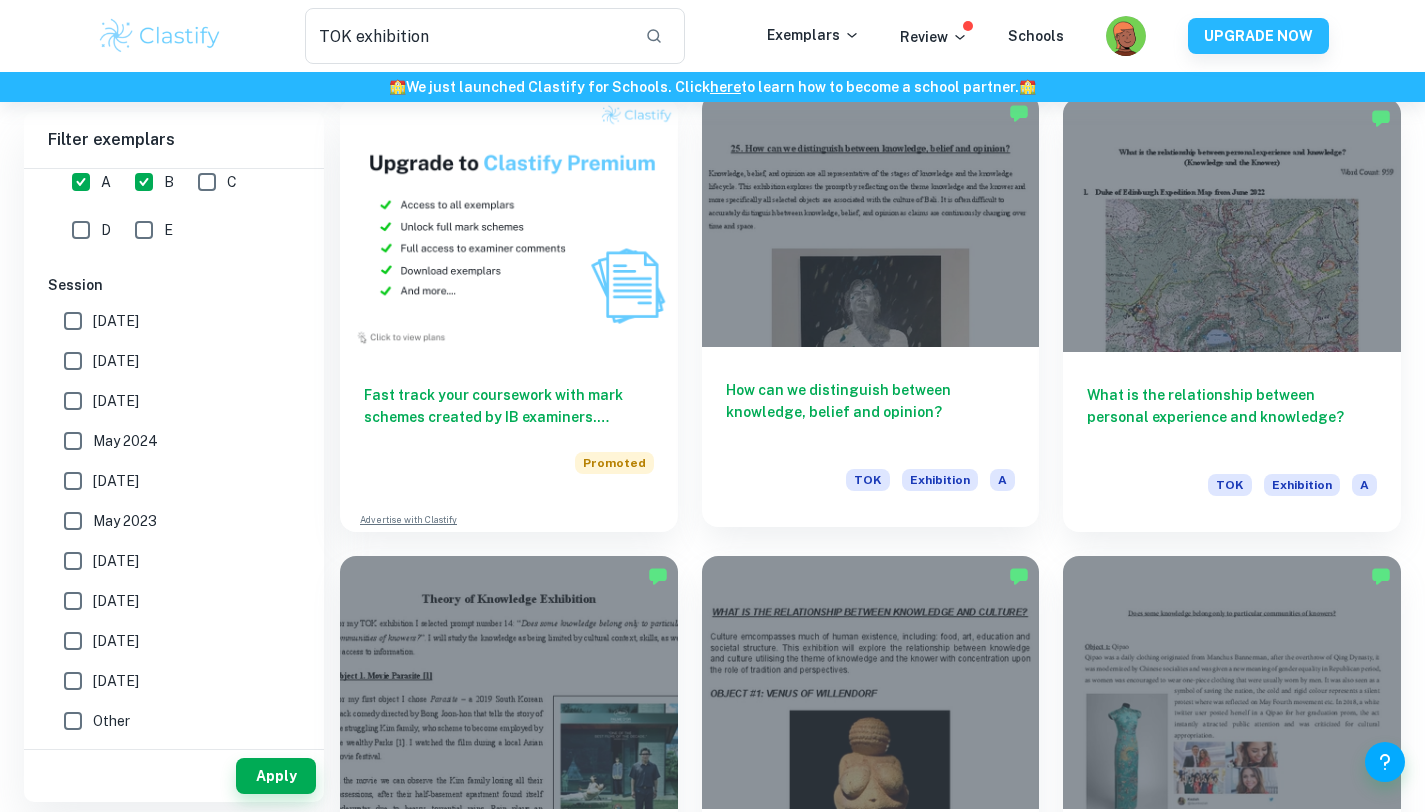scroll, scrollTop: 1015, scrollLeft: 0, axis: vertical 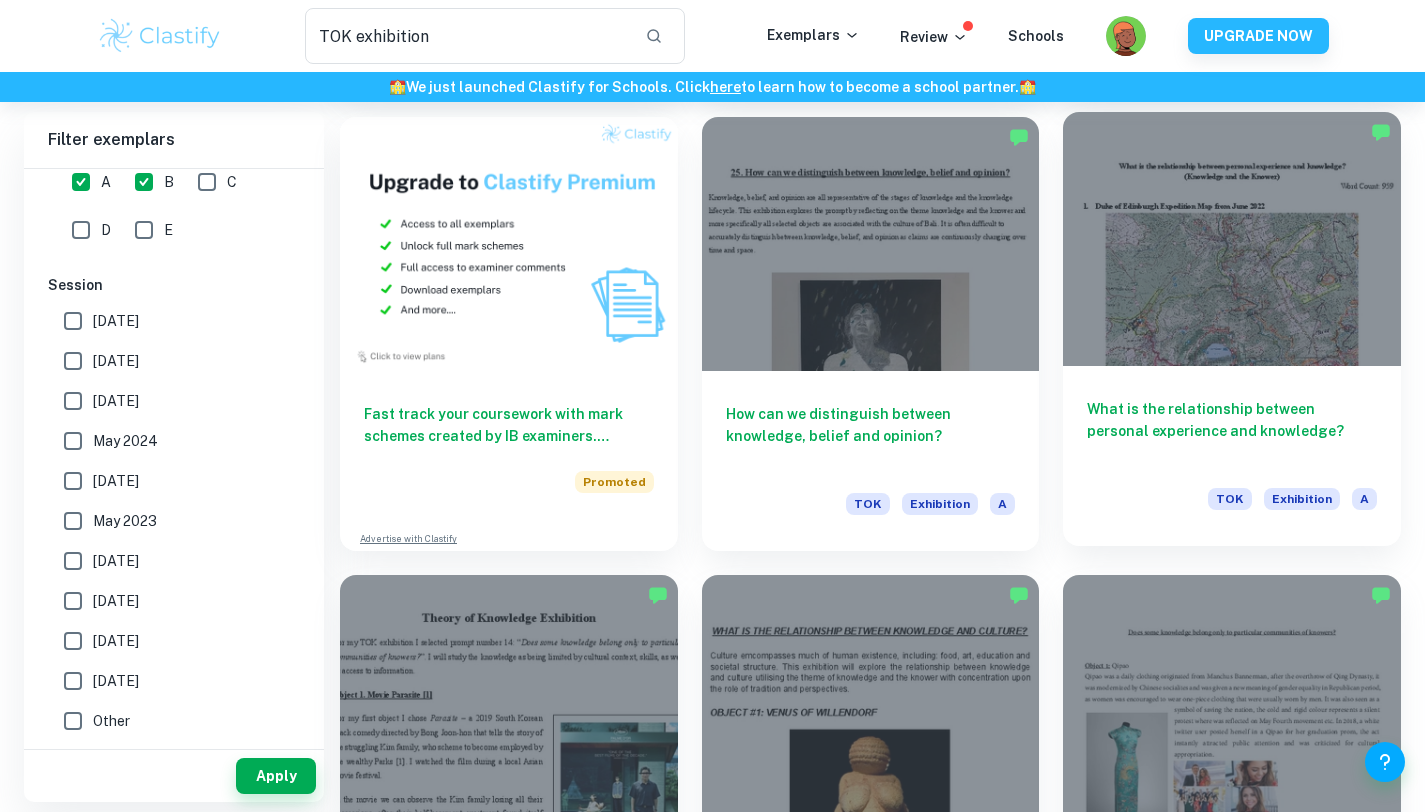 click at bounding box center [1232, 238] 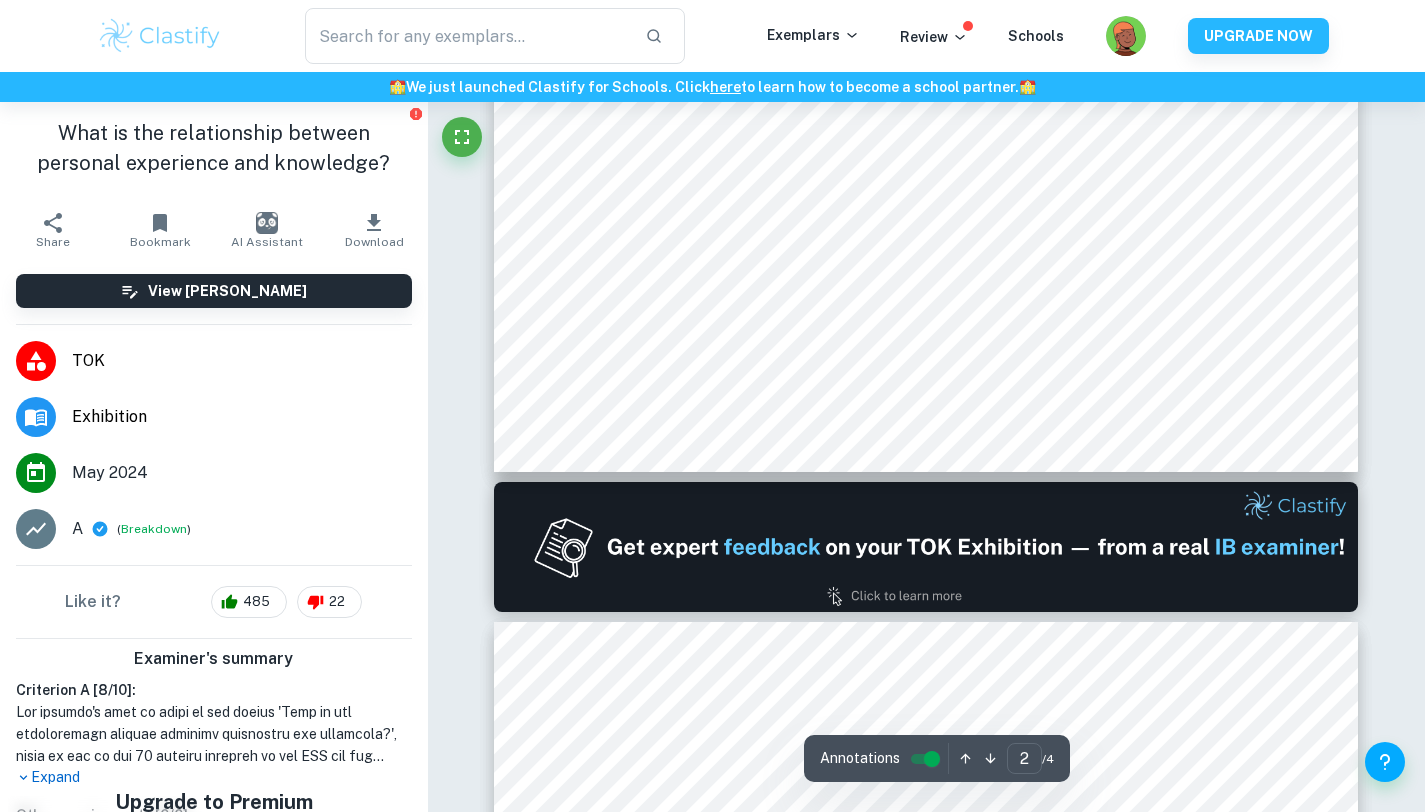 scroll, scrollTop: 1315, scrollLeft: 0, axis: vertical 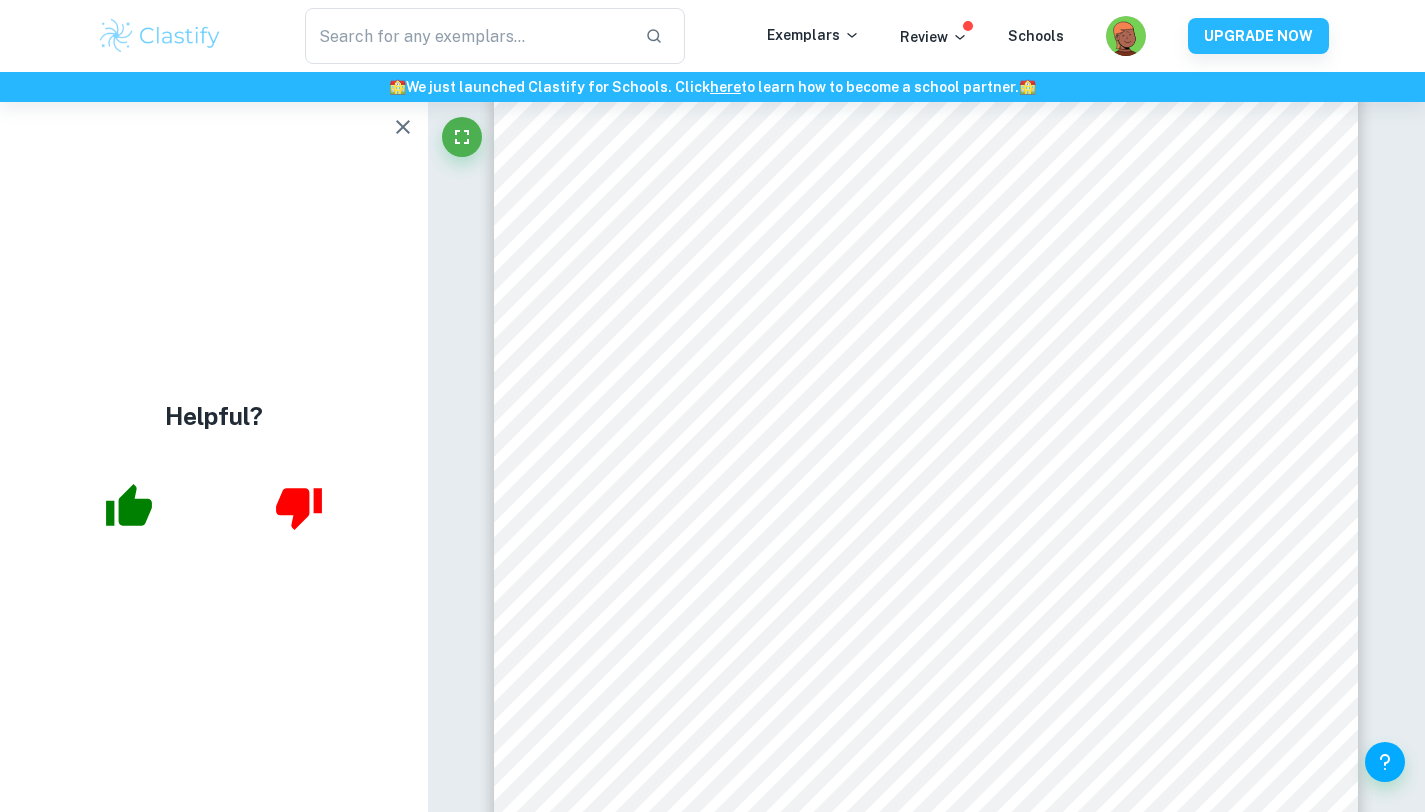 click 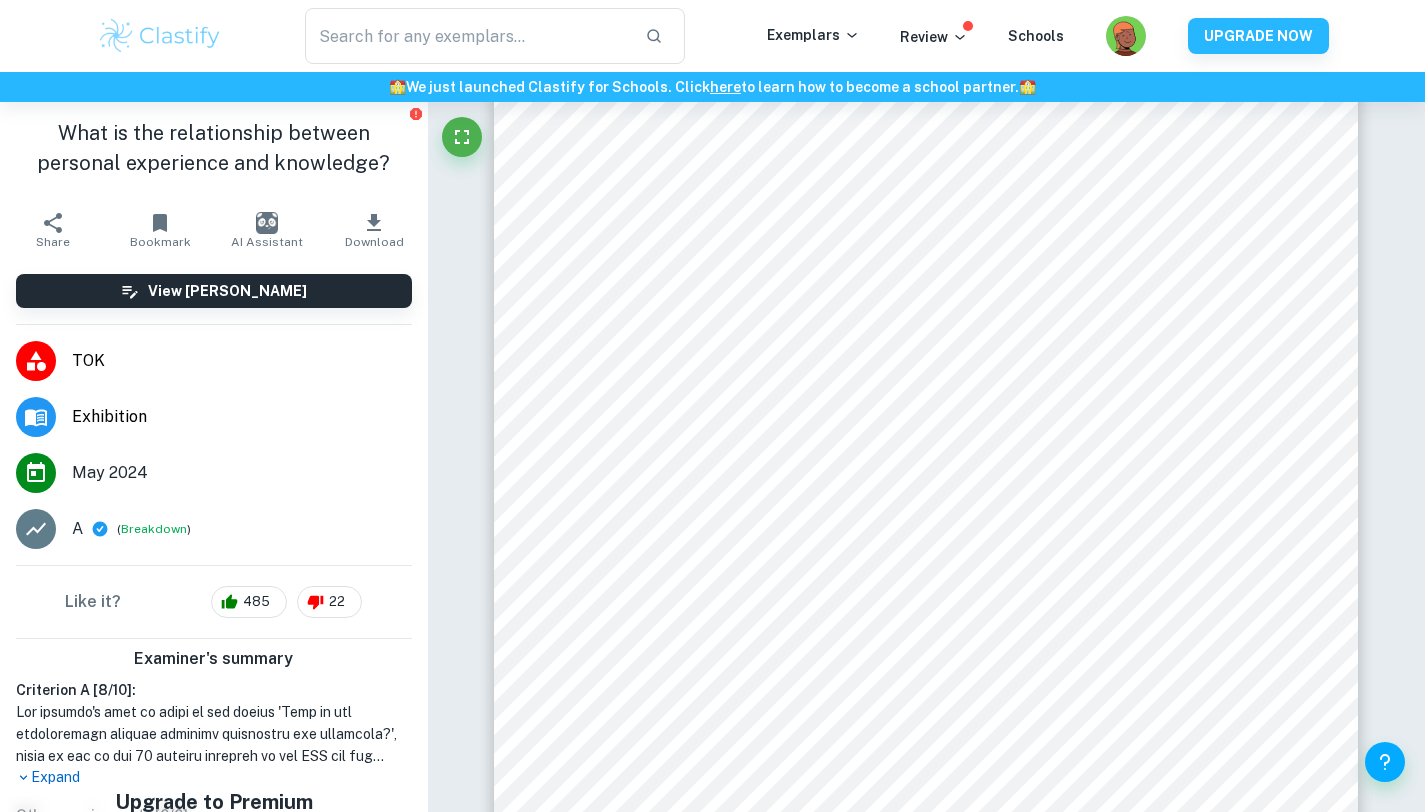 click on "Bookmark" at bounding box center [160, 230] 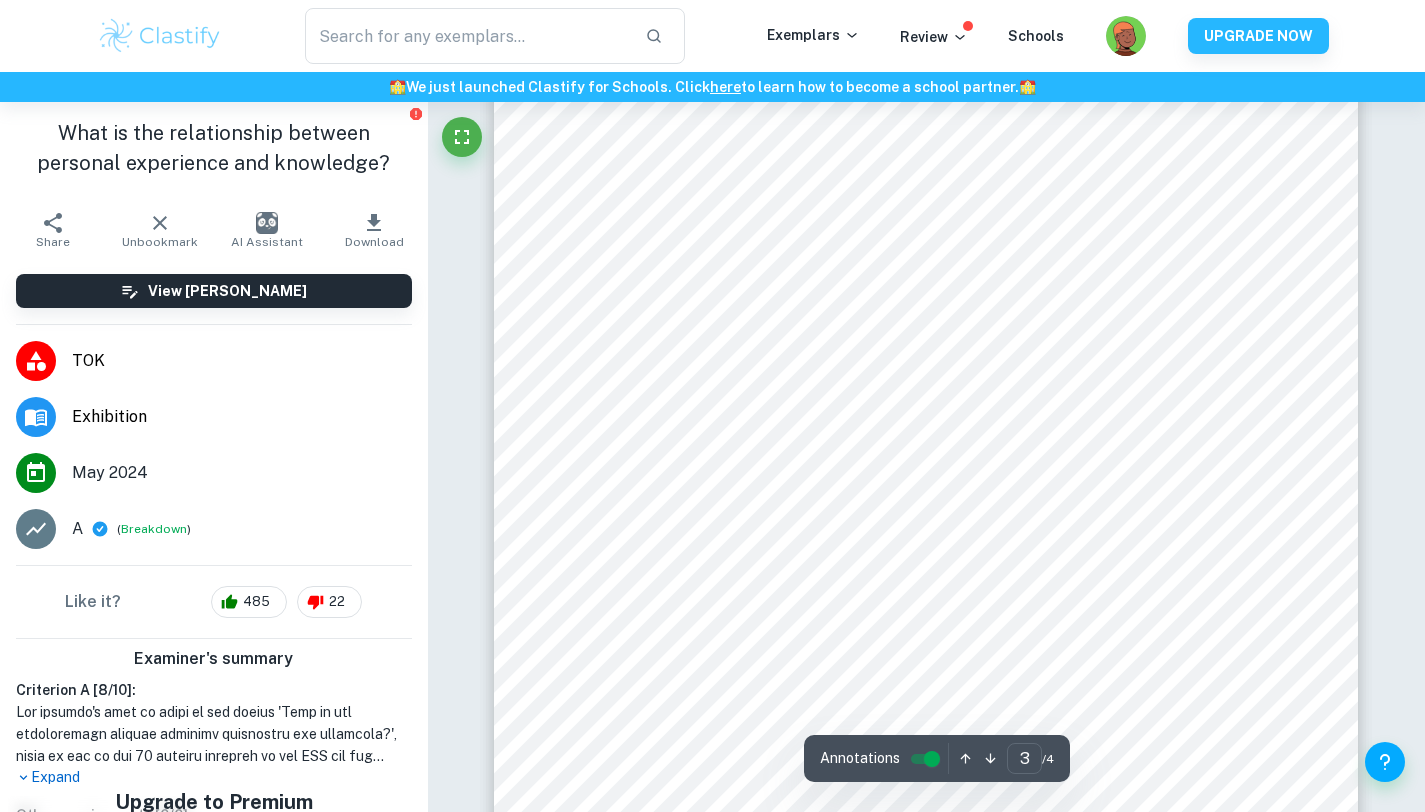 scroll, scrollTop: 2821, scrollLeft: 0, axis: vertical 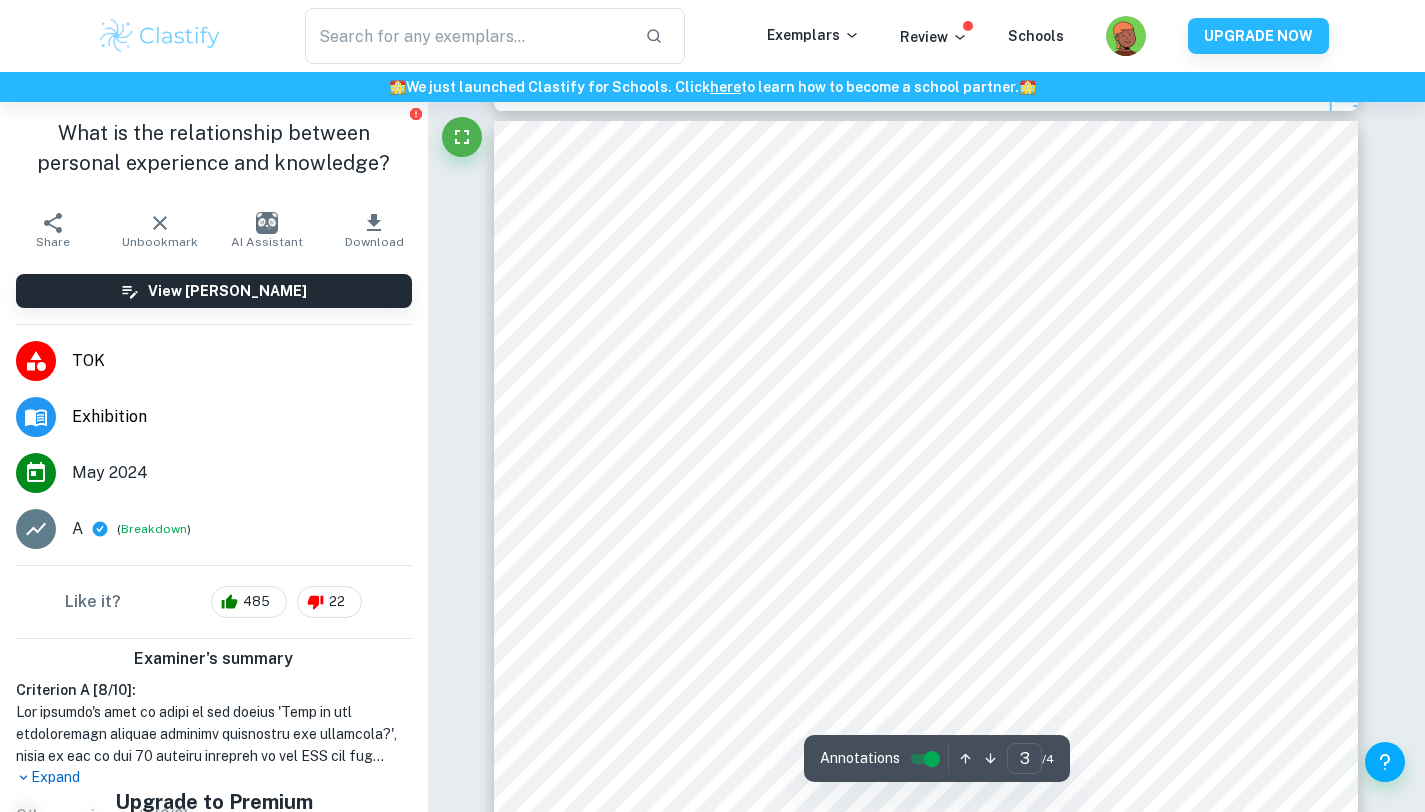 type on "2" 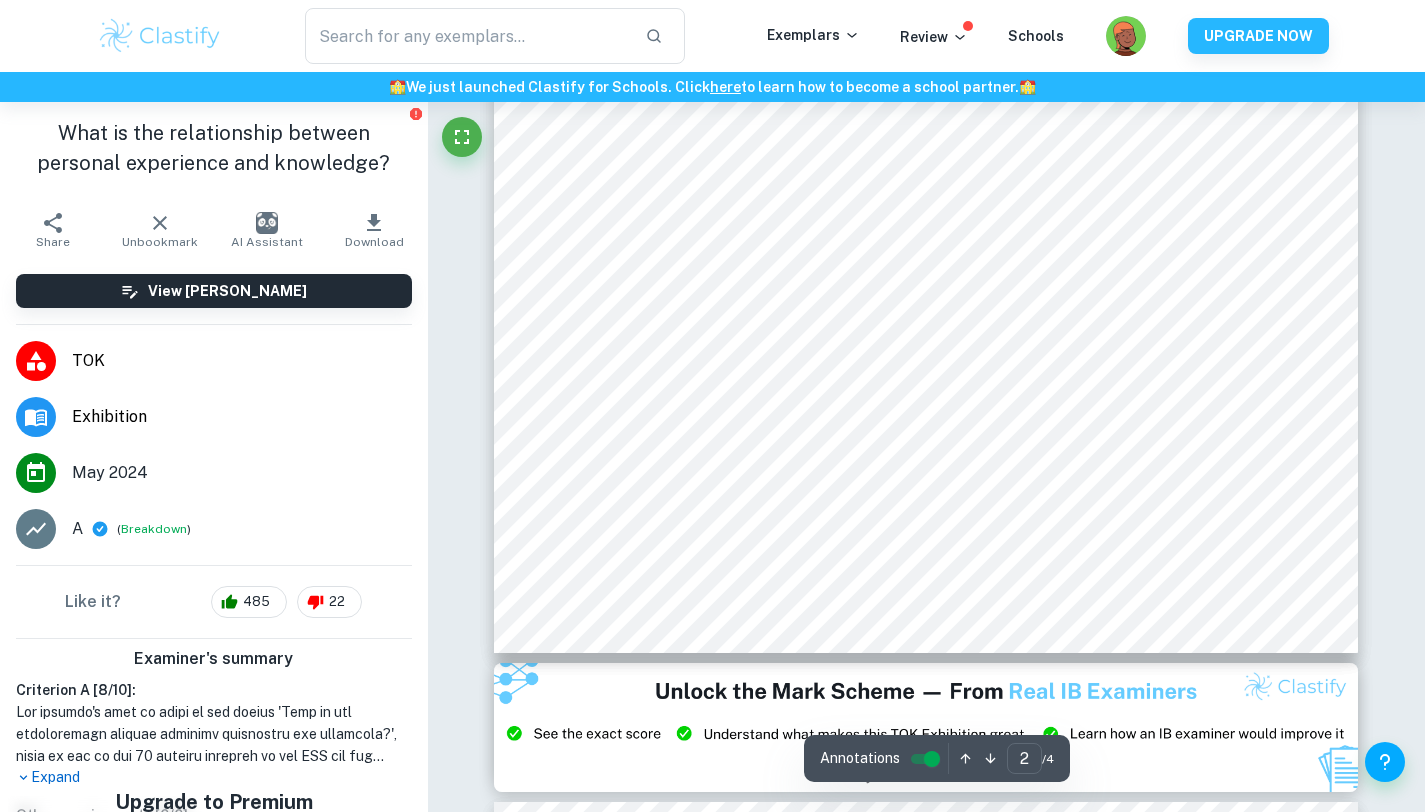 scroll, scrollTop: 1409, scrollLeft: 0, axis: vertical 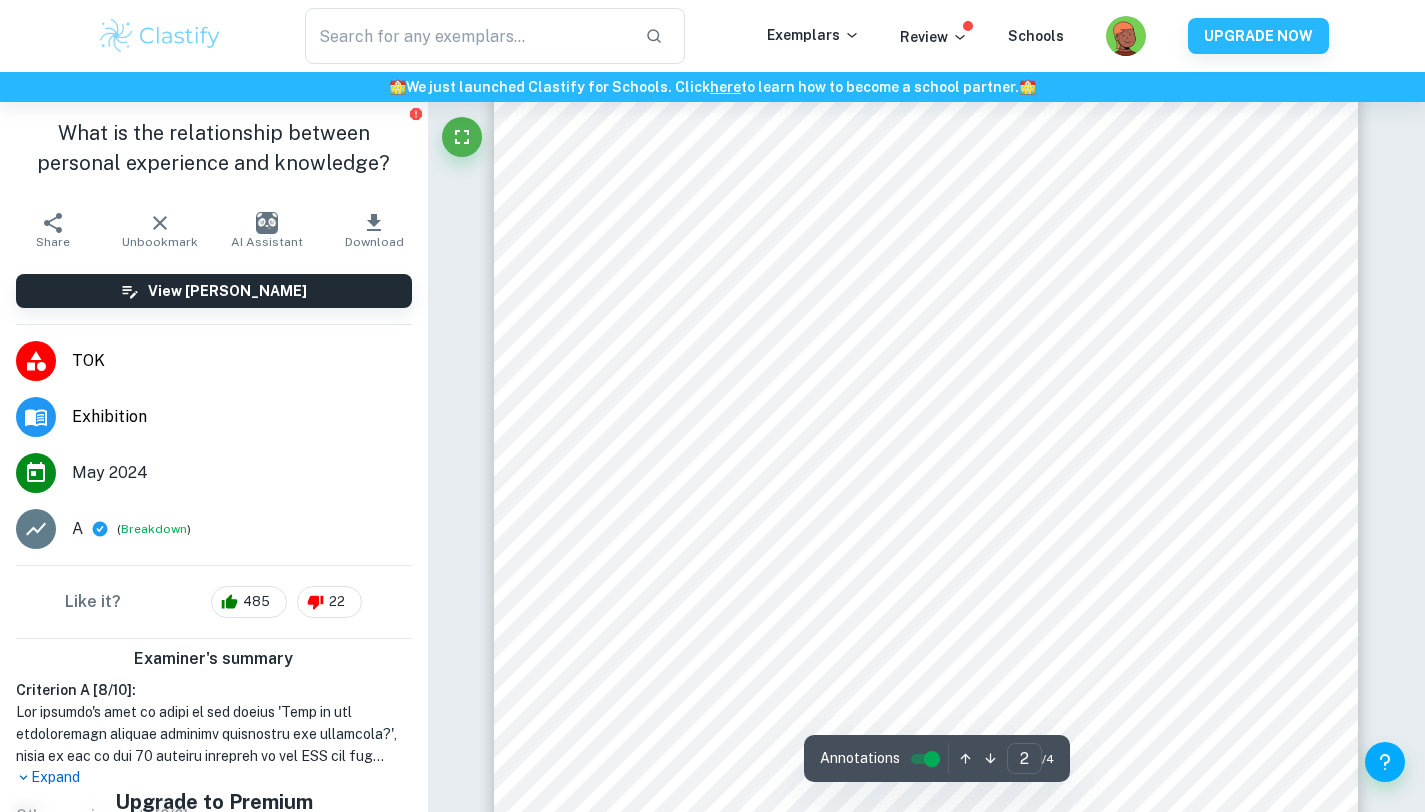 type on "TOK exhibition" 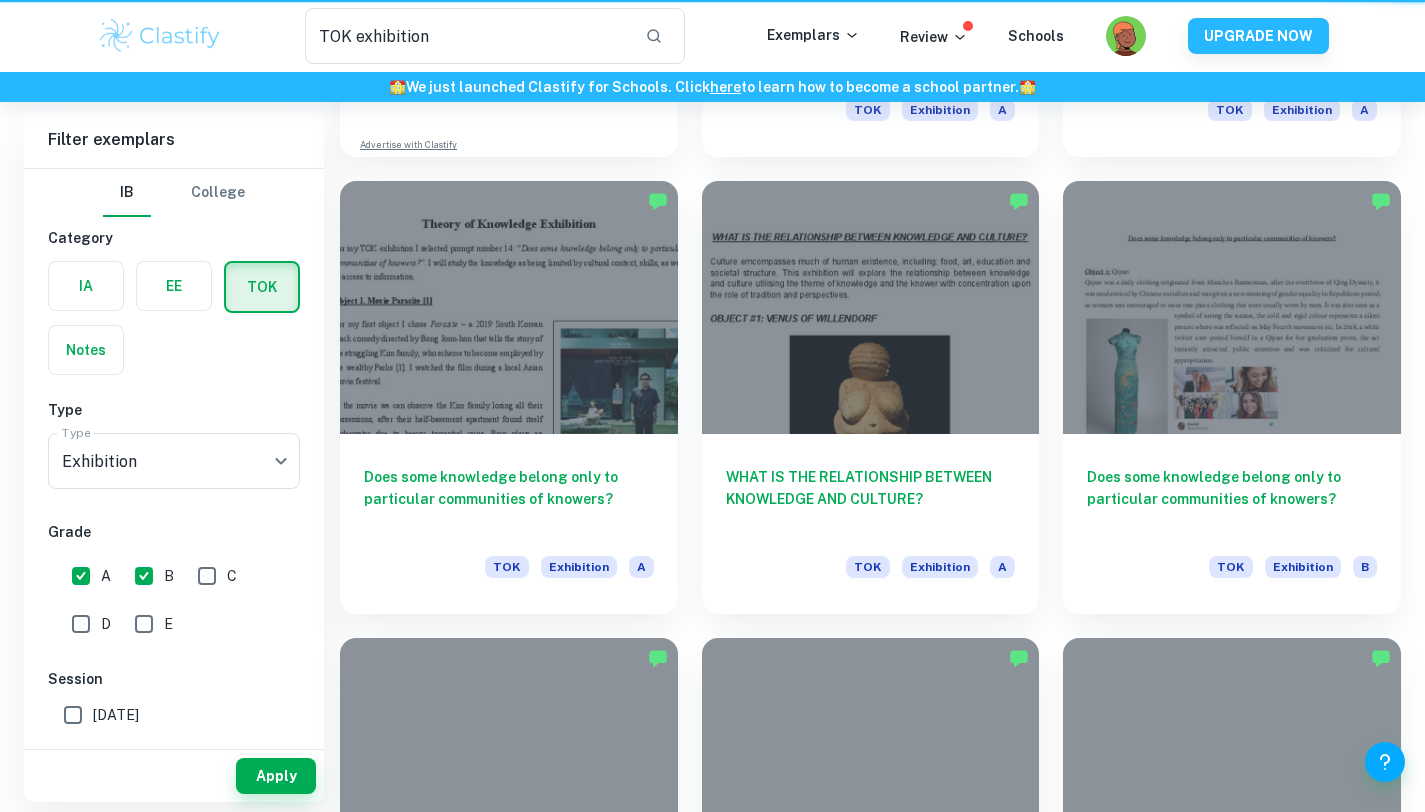 scroll, scrollTop: 1015, scrollLeft: 0, axis: vertical 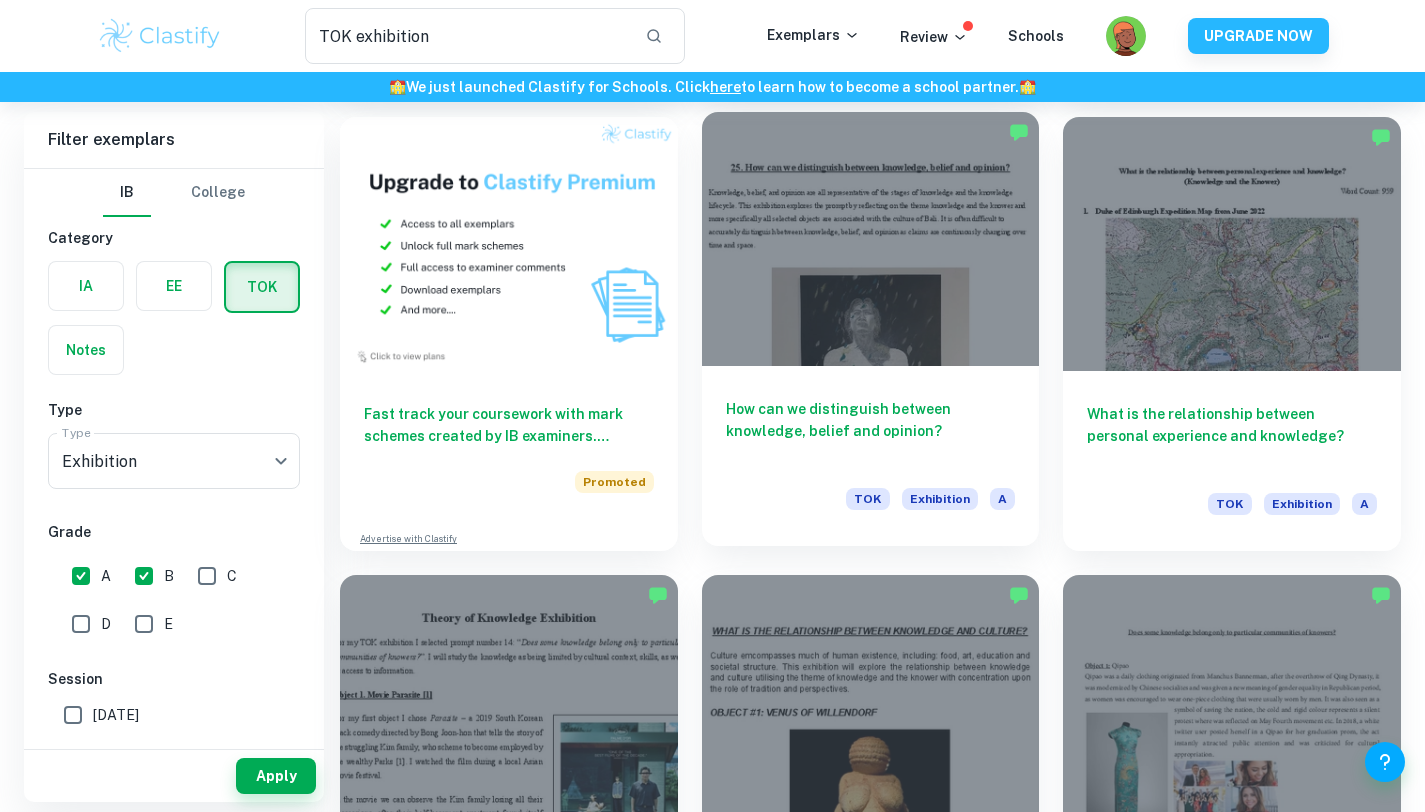 click at bounding box center [871, 238] 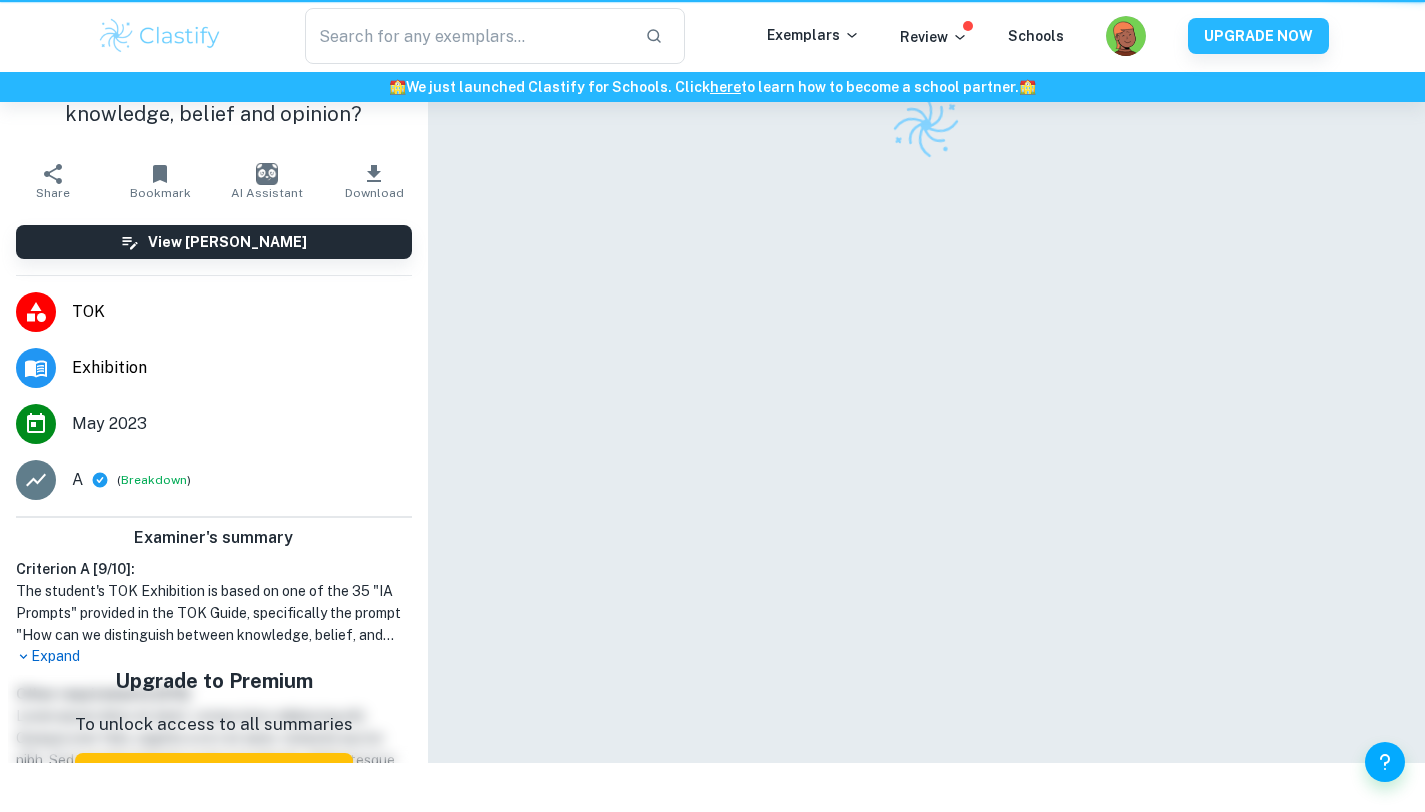 scroll, scrollTop: 0, scrollLeft: 0, axis: both 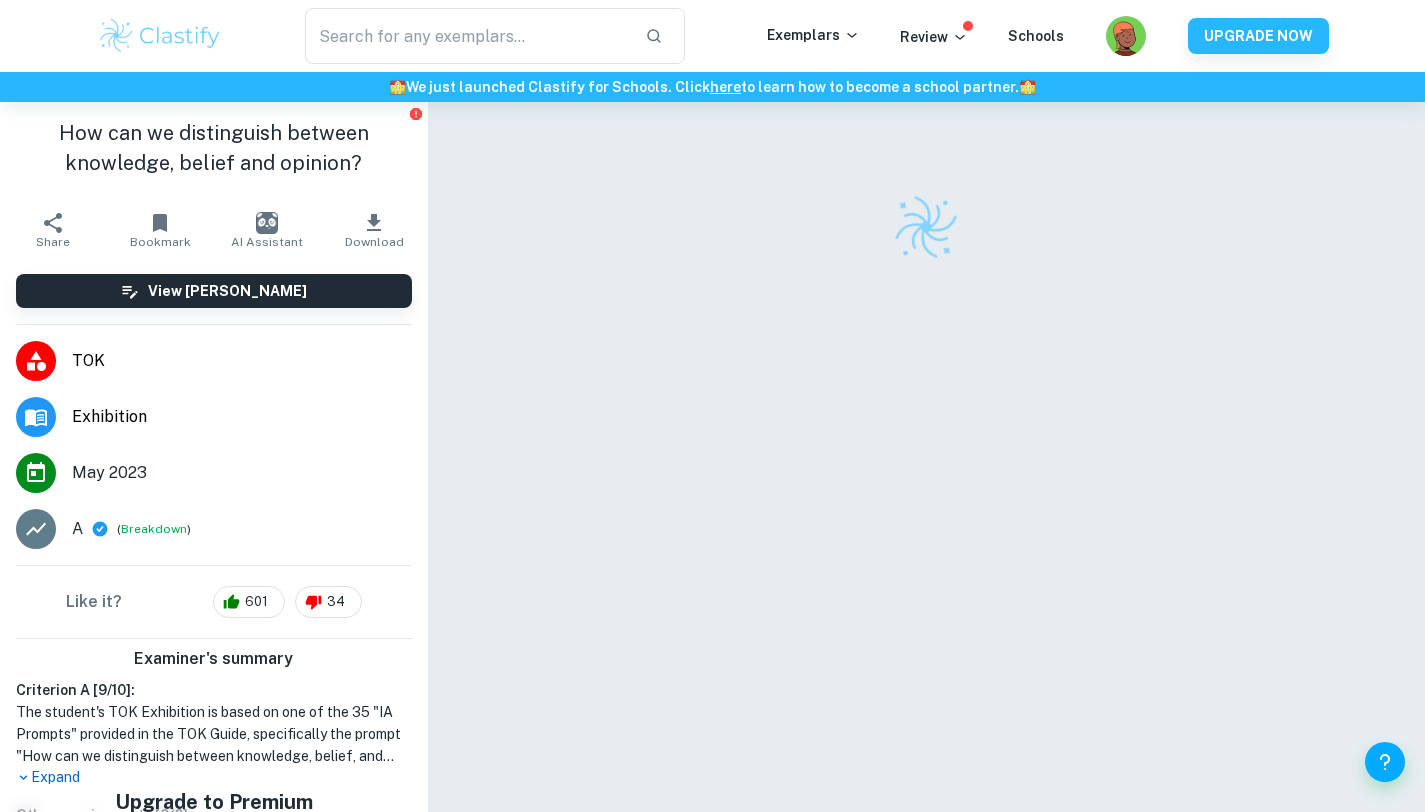 click 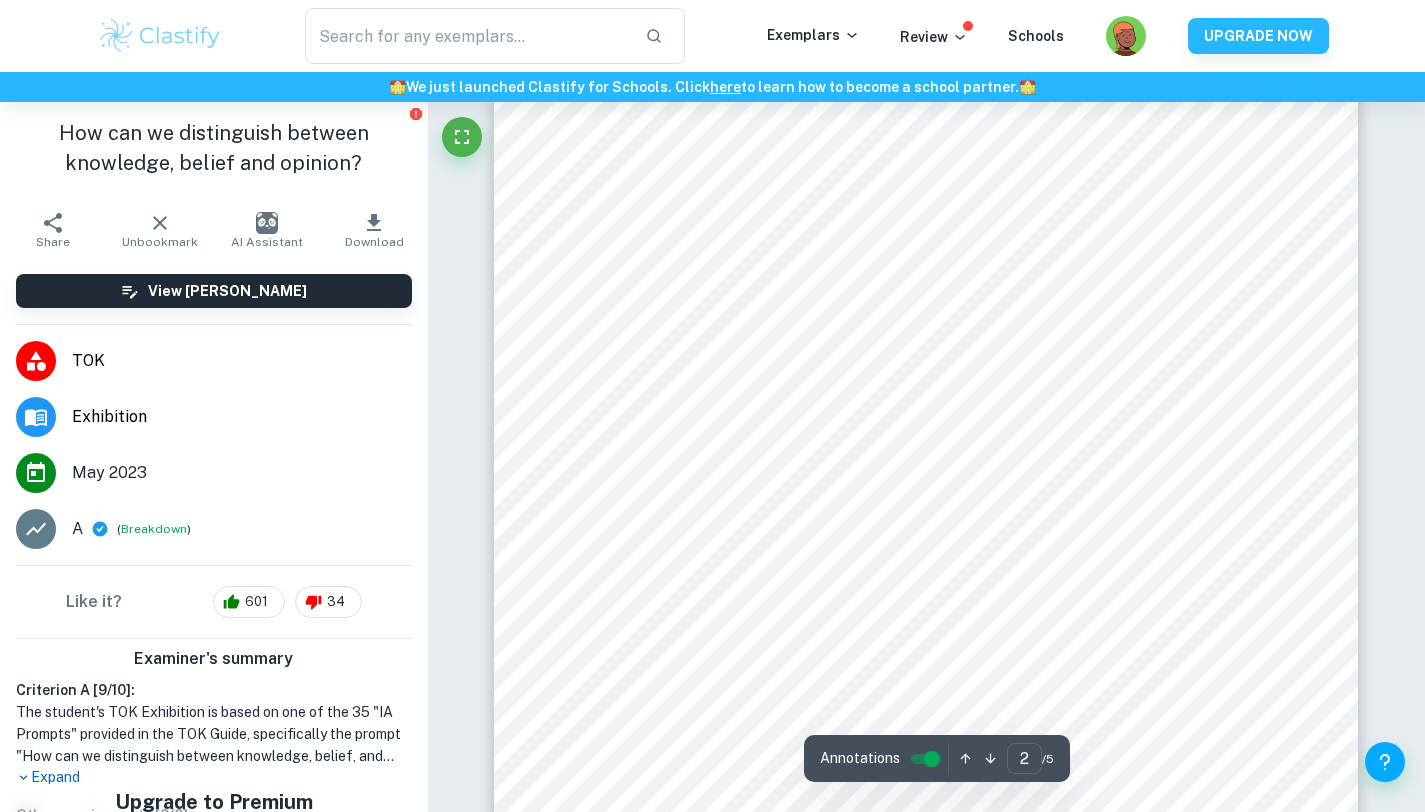 scroll, scrollTop: 1605, scrollLeft: 0, axis: vertical 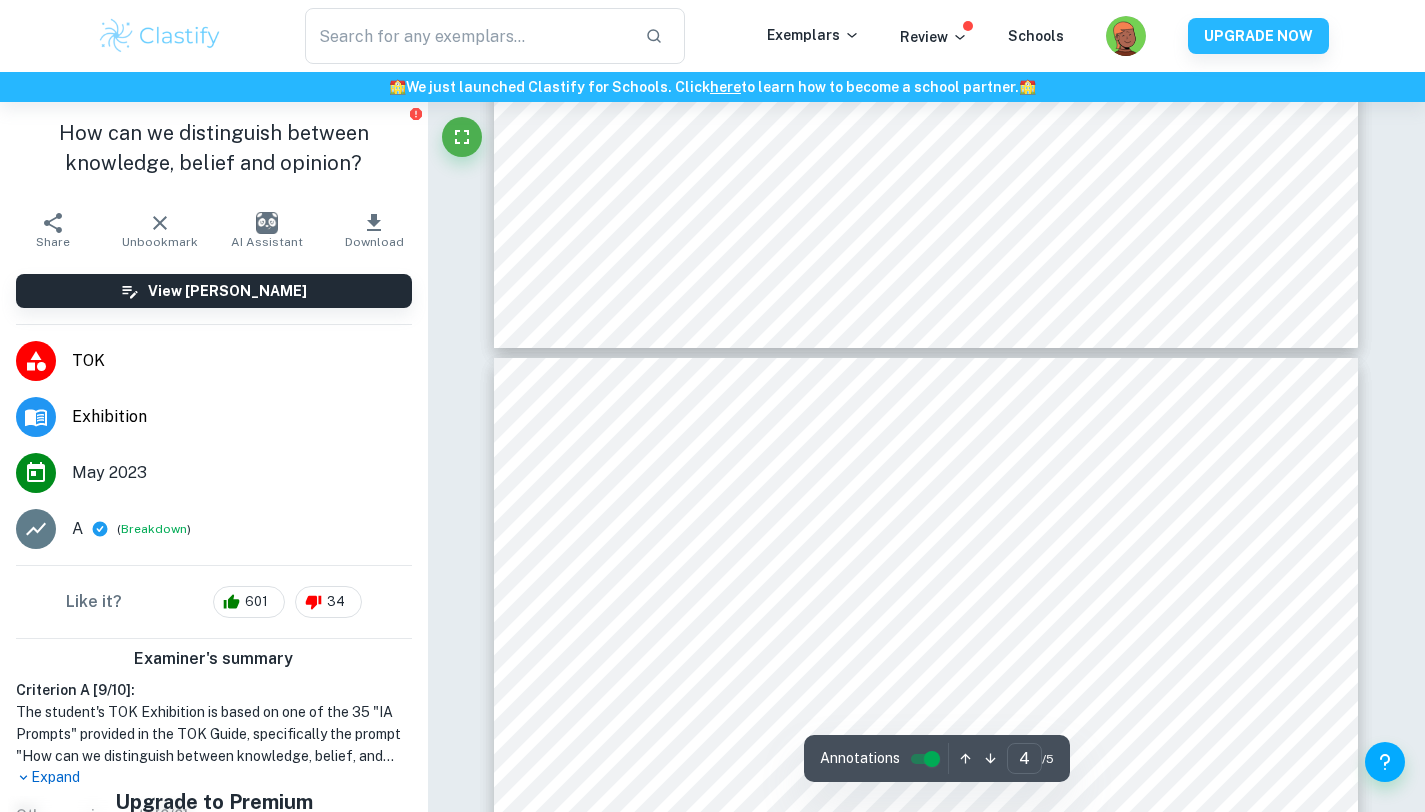 type on "3" 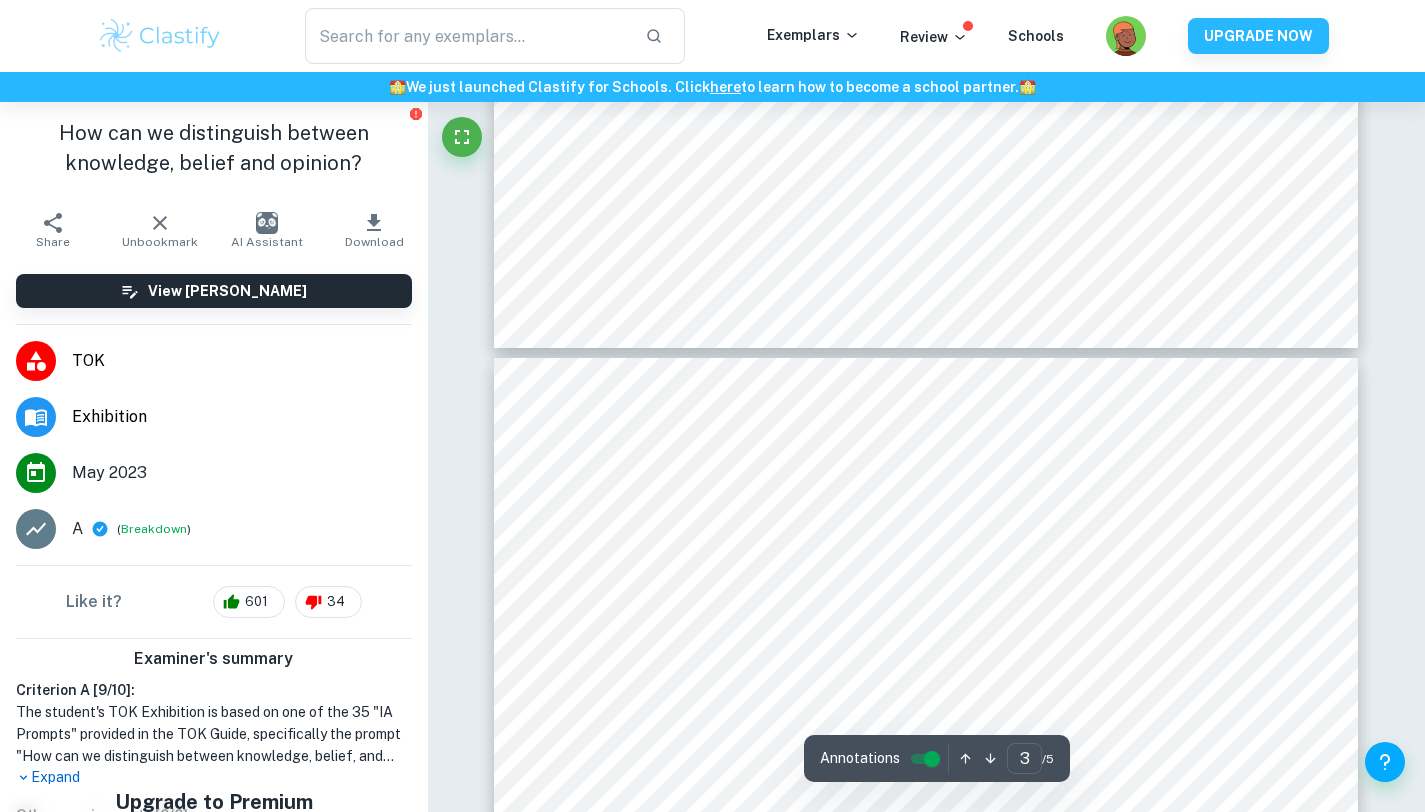 scroll, scrollTop: 2978, scrollLeft: 0, axis: vertical 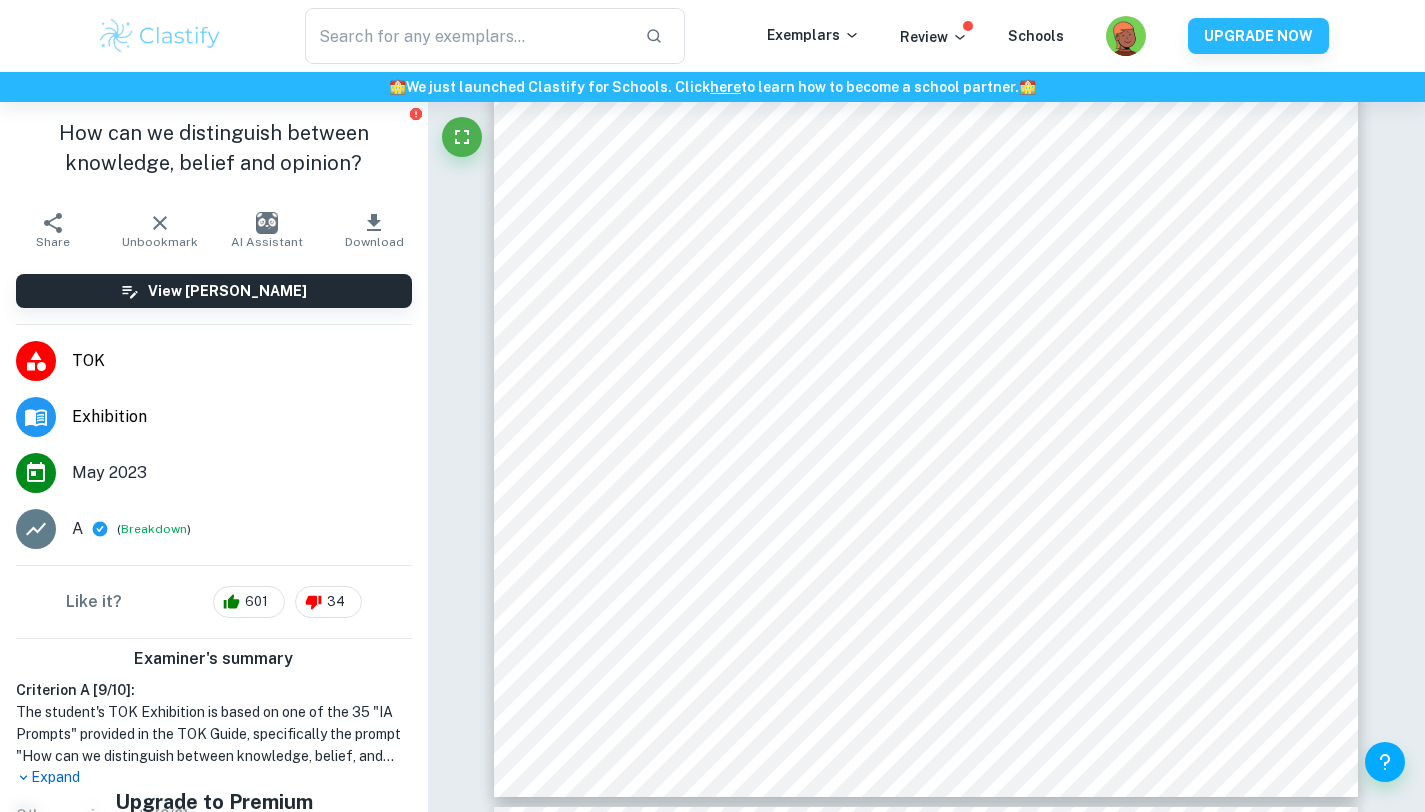 type on "TOK exhibition" 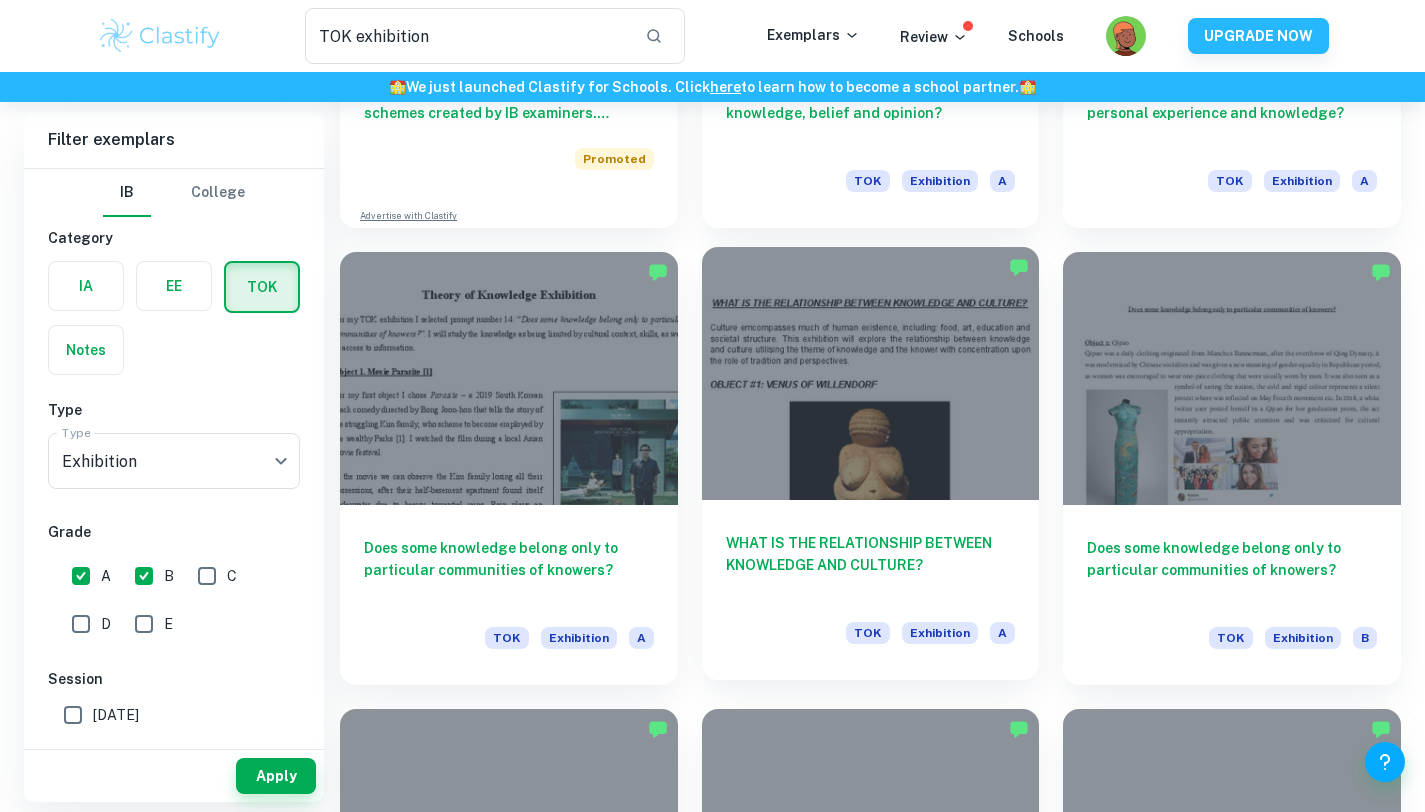 scroll, scrollTop: 1471, scrollLeft: 0, axis: vertical 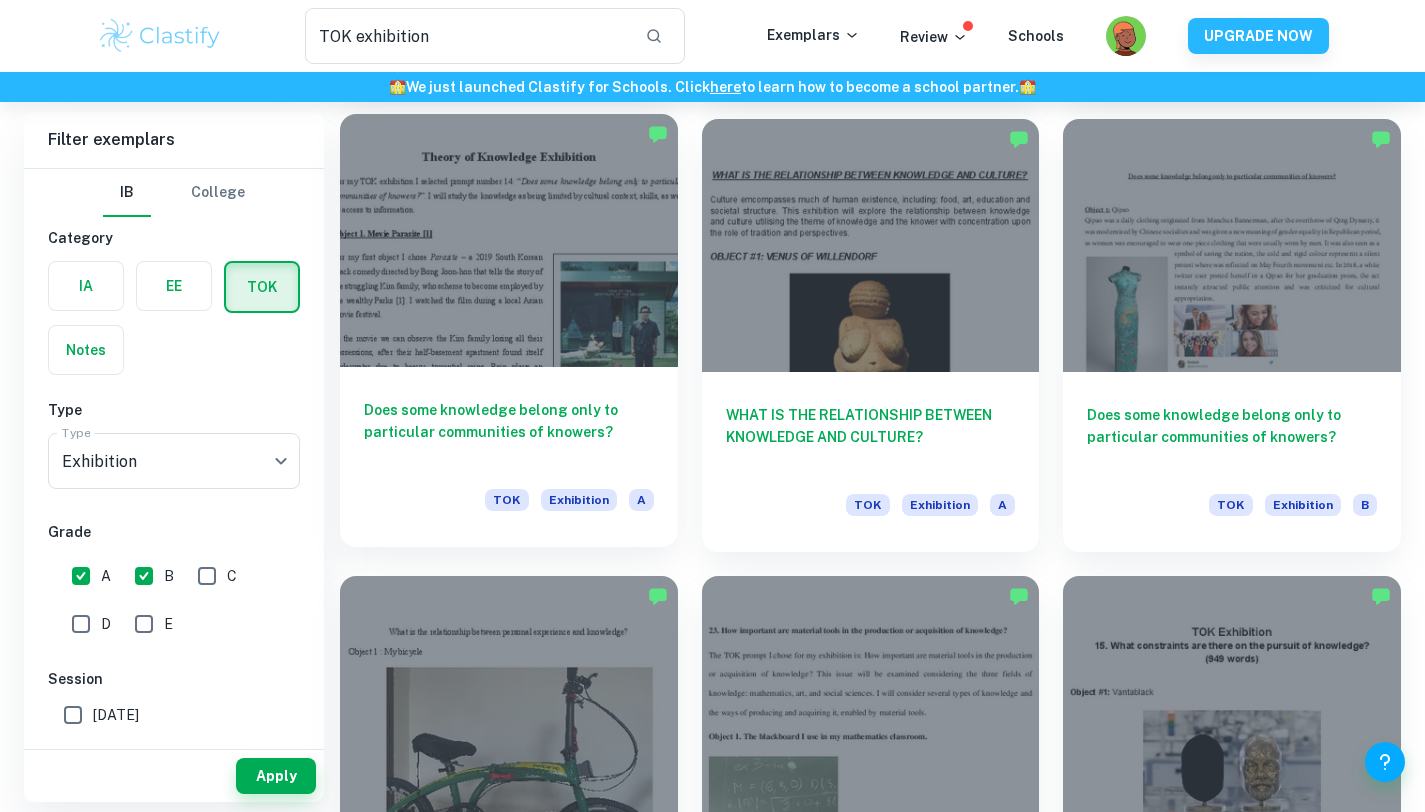 click at bounding box center (509, 240) 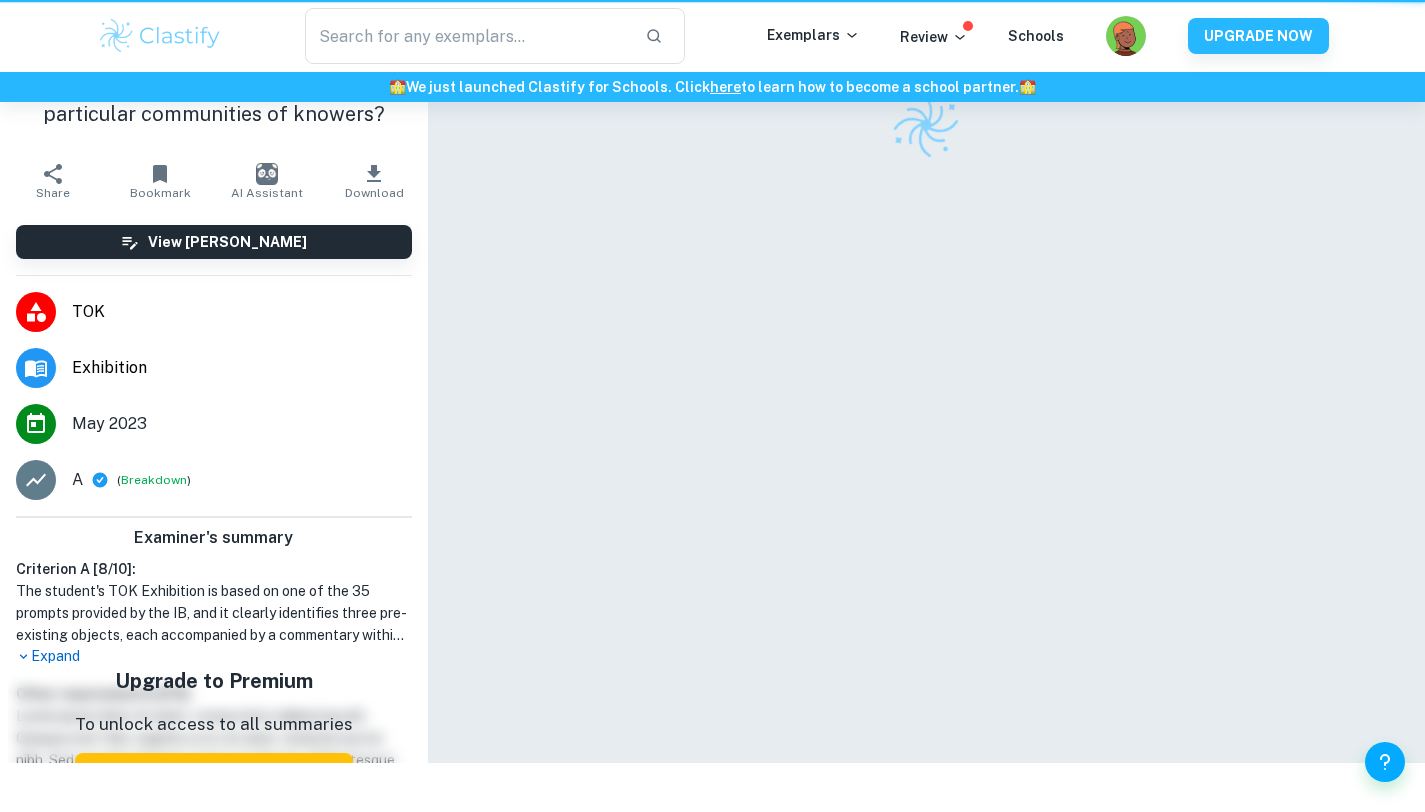scroll, scrollTop: 0, scrollLeft: 0, axis: both 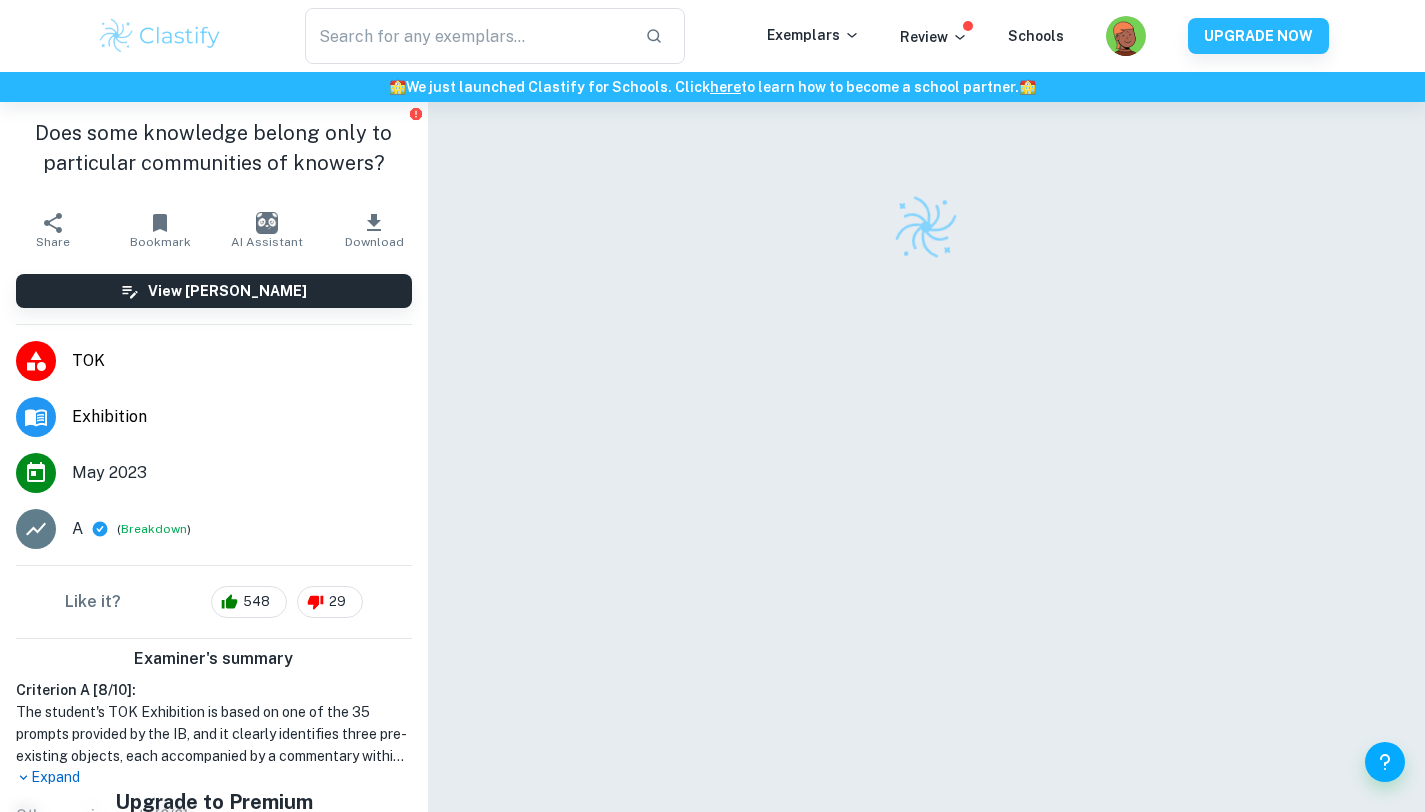 click 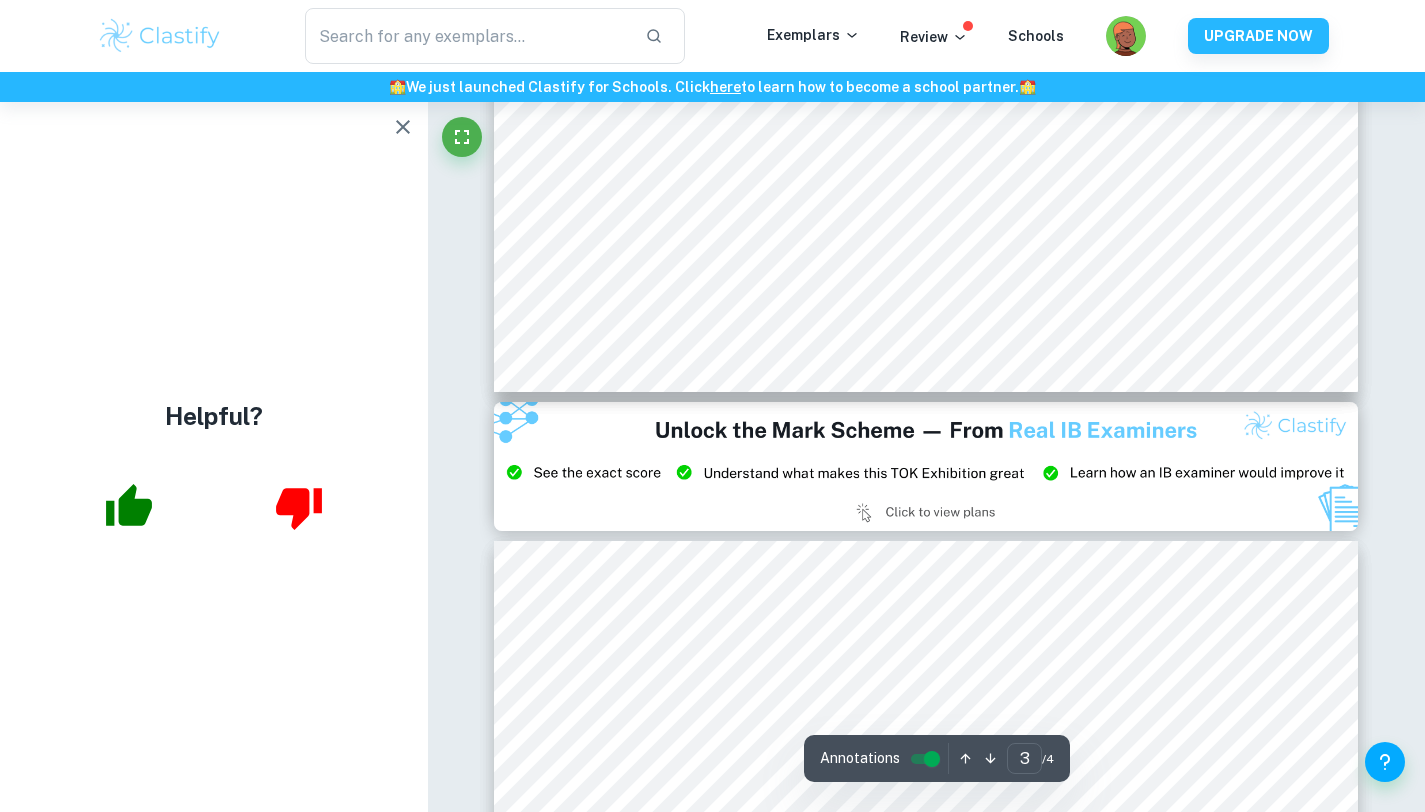 scroll, scrollTop: 2409, scrollLeft: 0, axis: vertical 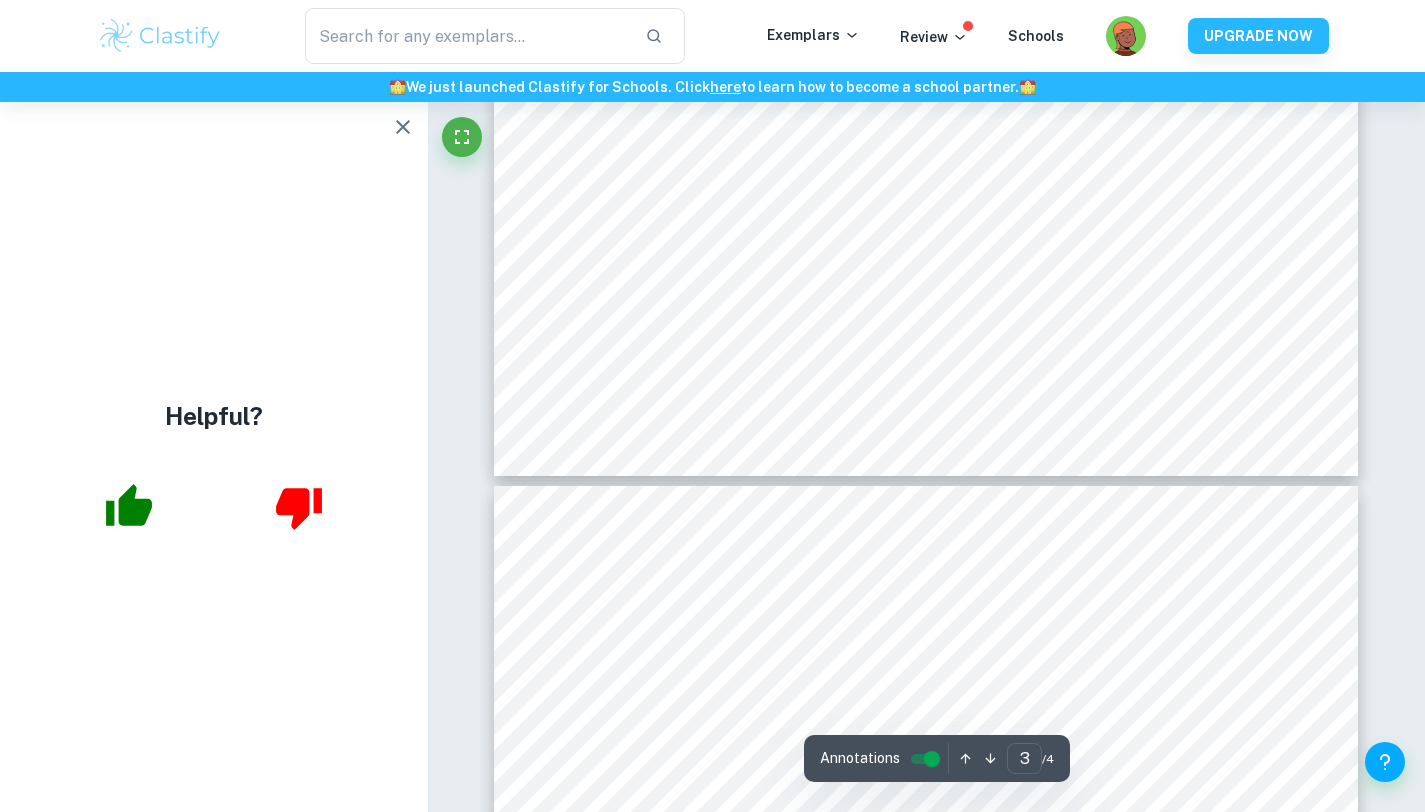 type on "4" 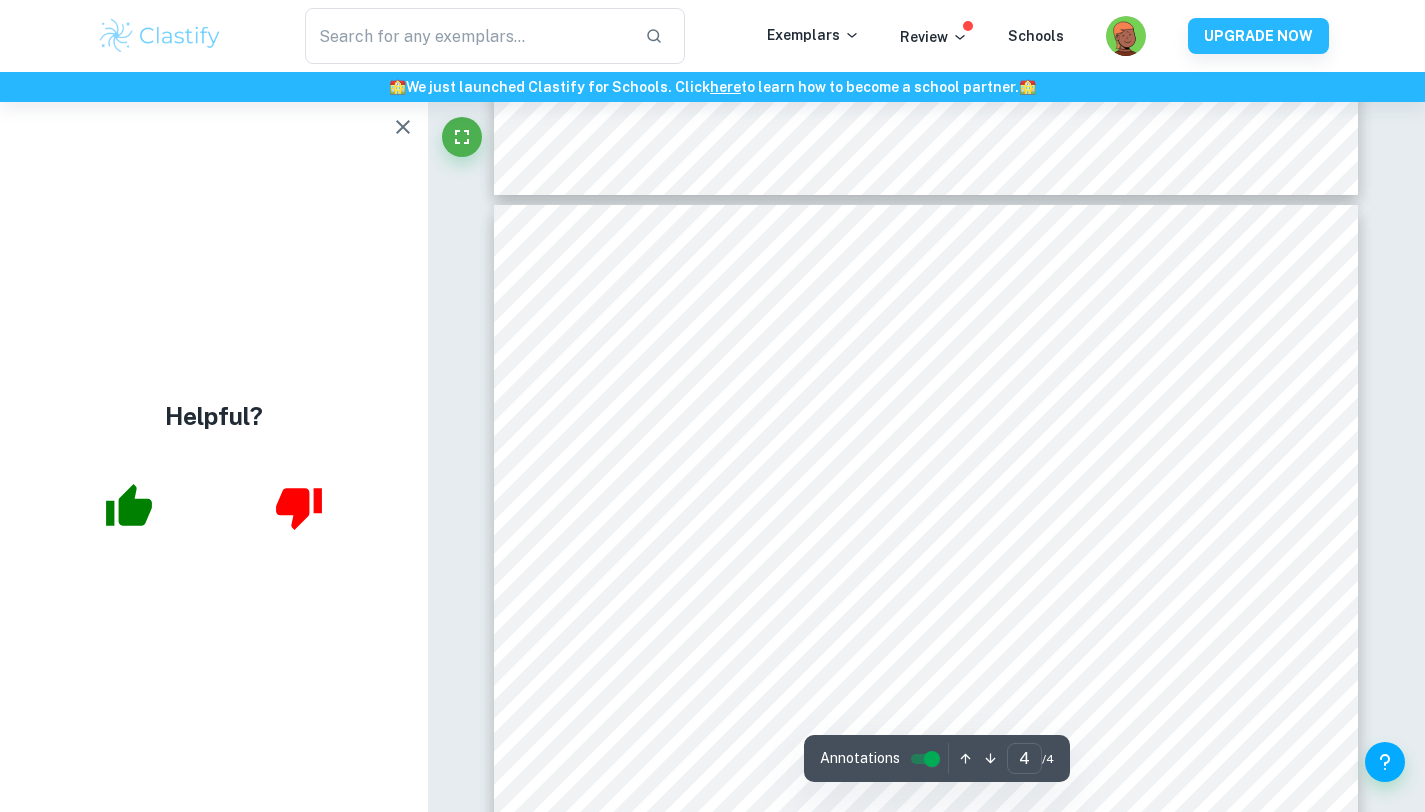 scroll, scrollTop: 4111, scrollLeft: 0, axis: vertical 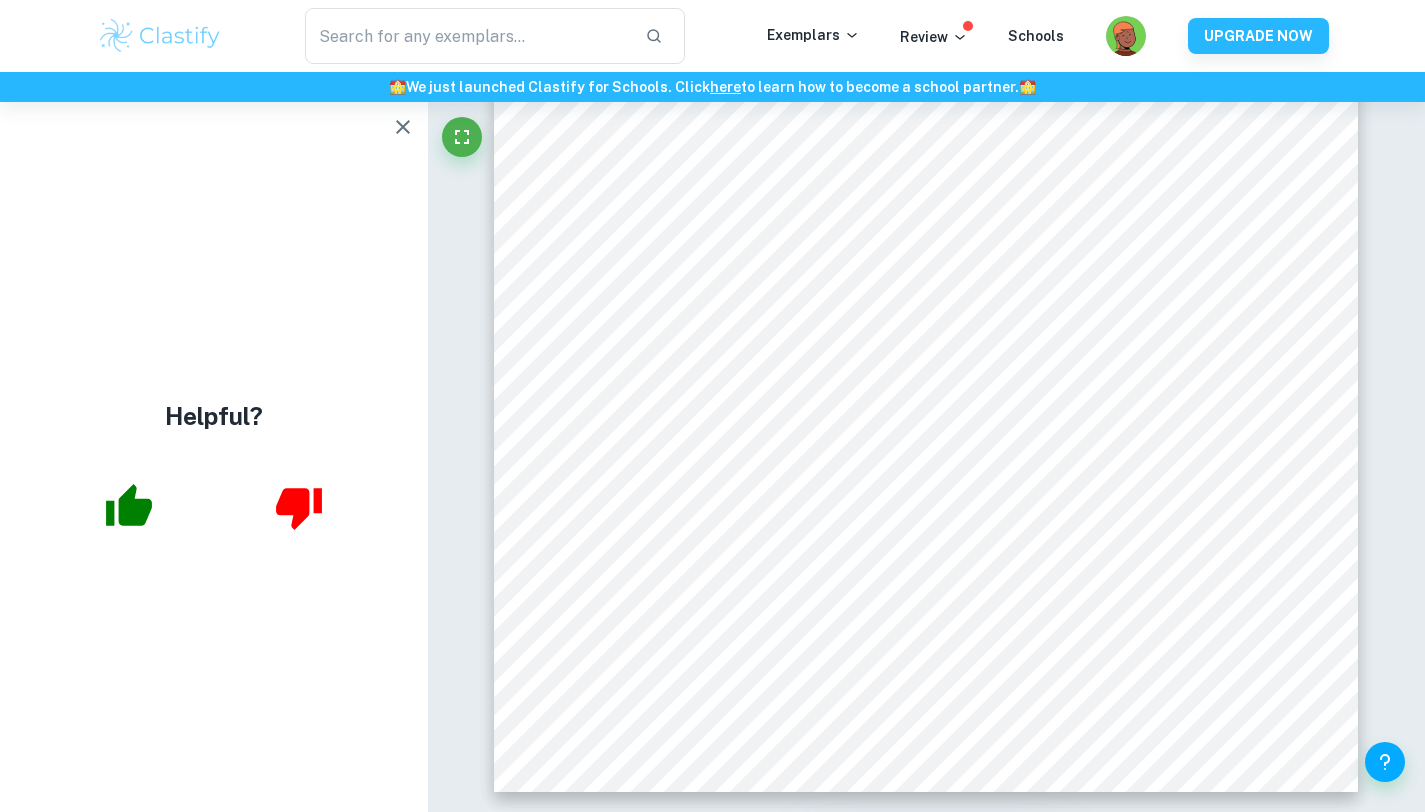 type on "TOK exhibition" 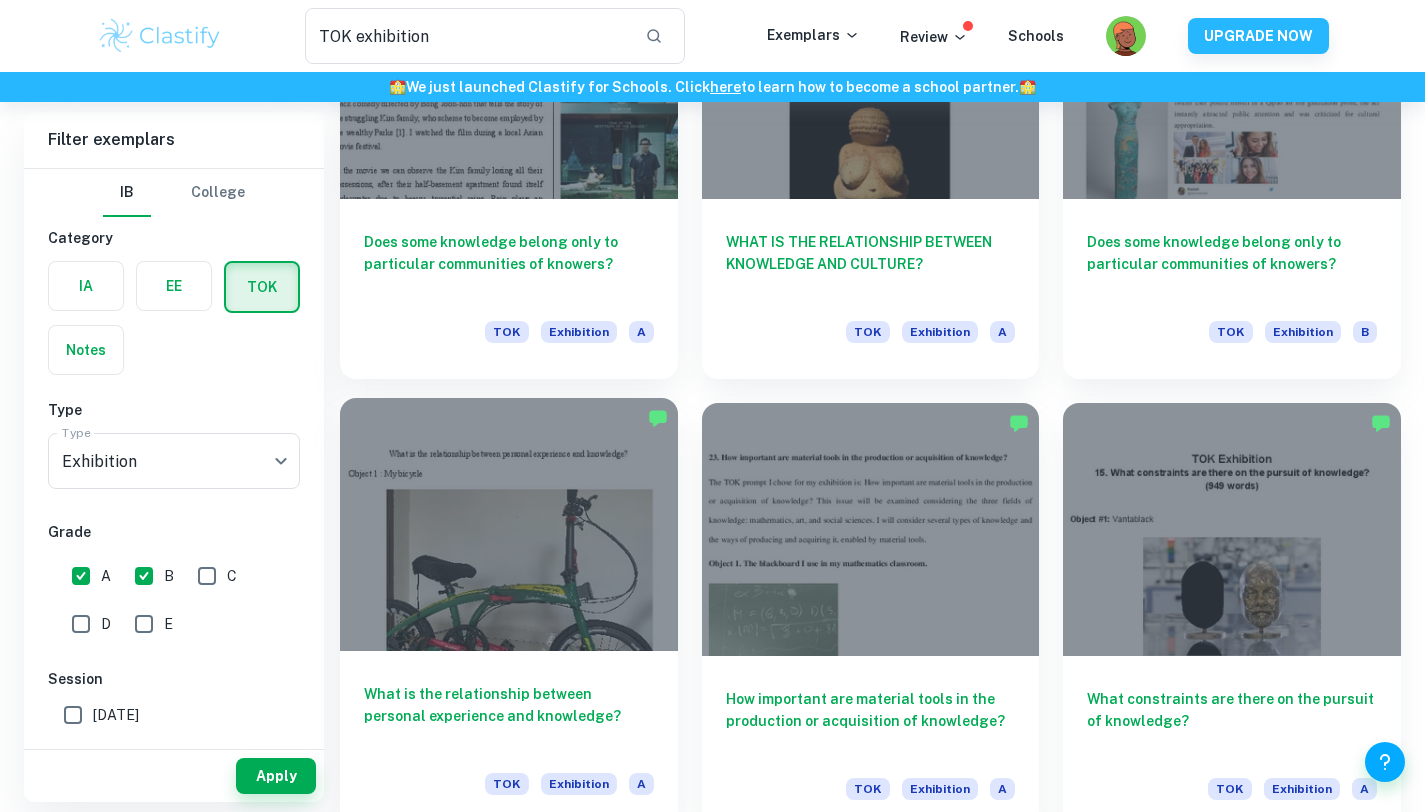 scroll, scrollTop: 1762, scrollLeft: 0, axis: vertical 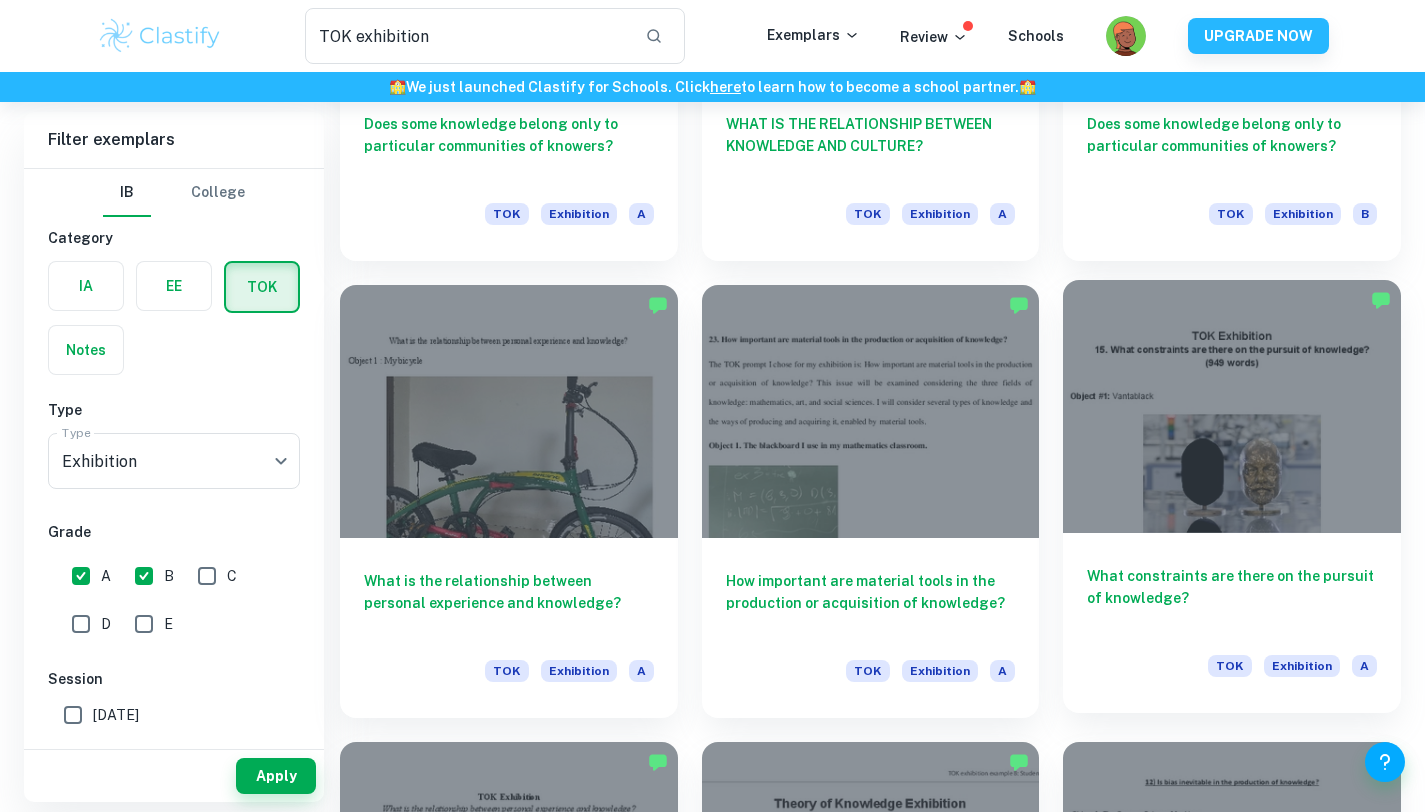 click on "What constraints are there on the pursuit of knowledge? TOK Exhibition A" at bounding box center [1232, 623] 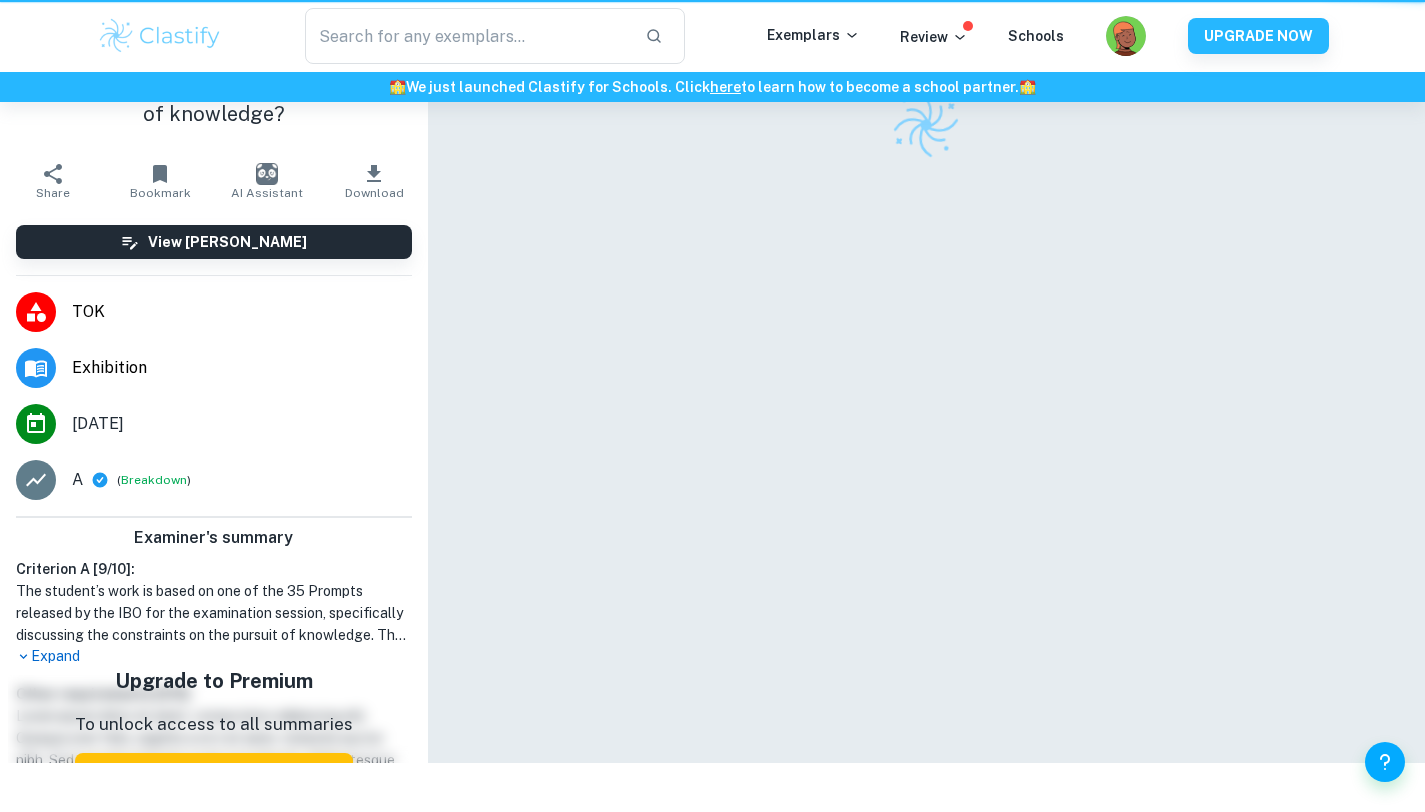 scroll, scrollTop: 0, scrollLeft: 0, axis: both 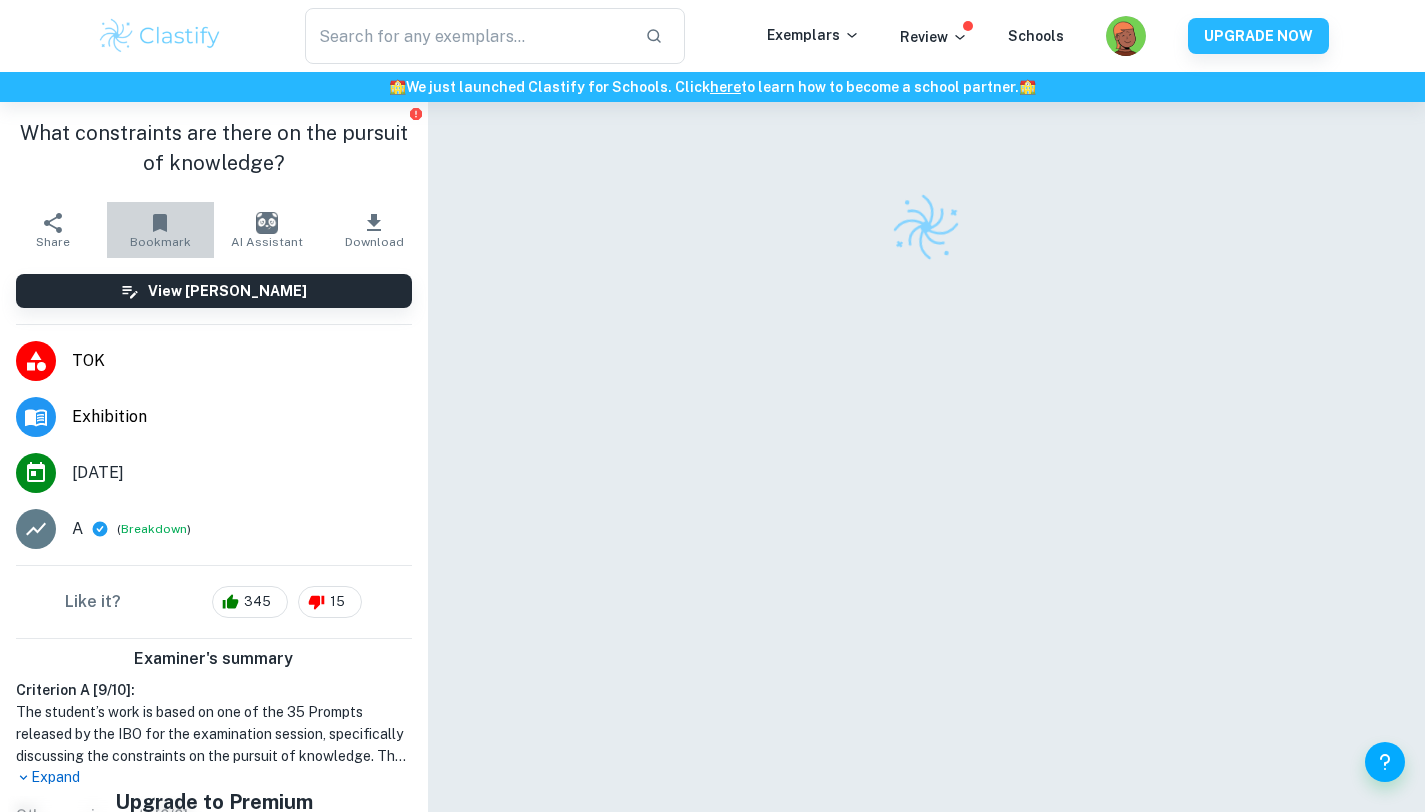 click on "Bookmark" at bounding box center (160, 242) 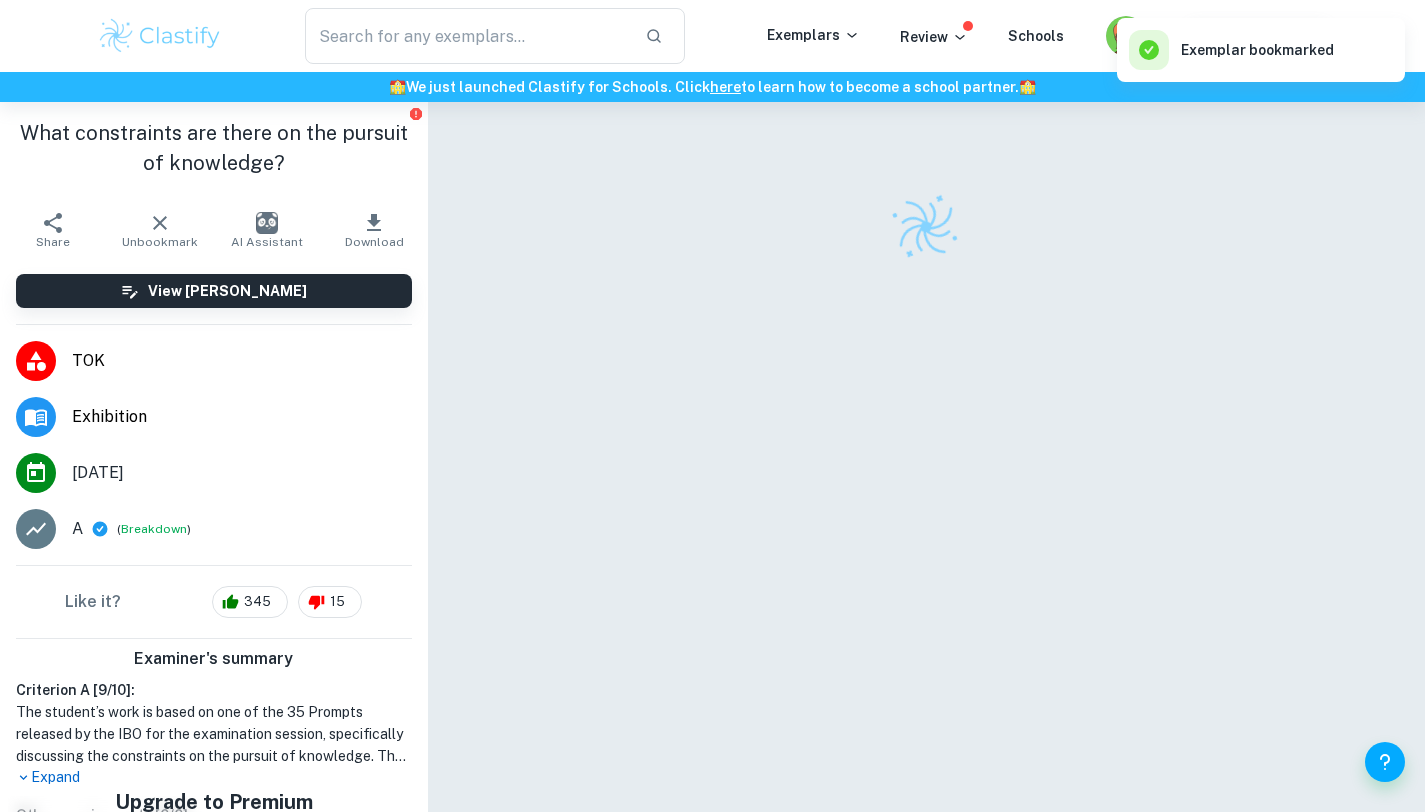 type on "TOK exhibition" 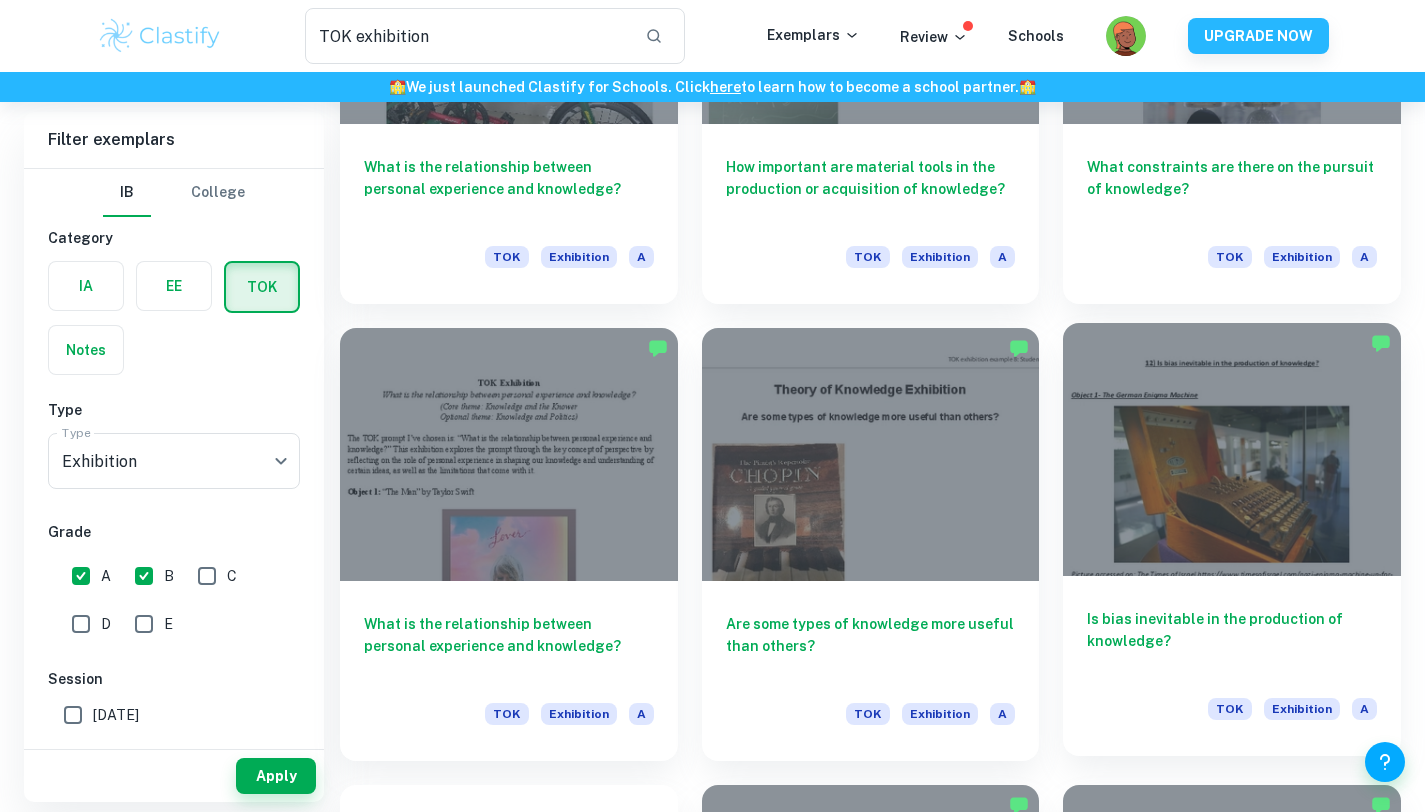 scroll, scrollTop: 2219, scrollLeft: 0, axis: vertical 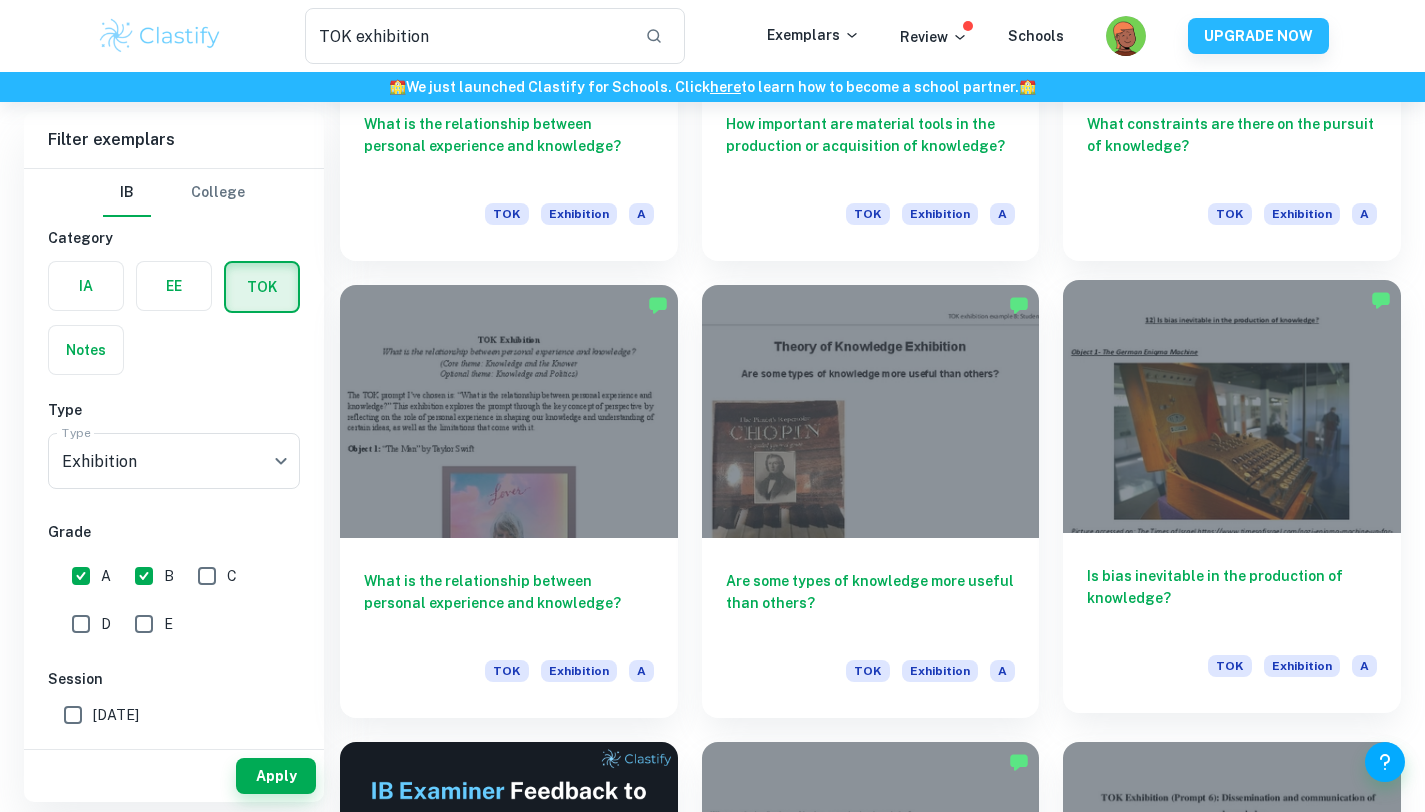 click at bounding box center (1232, 406) 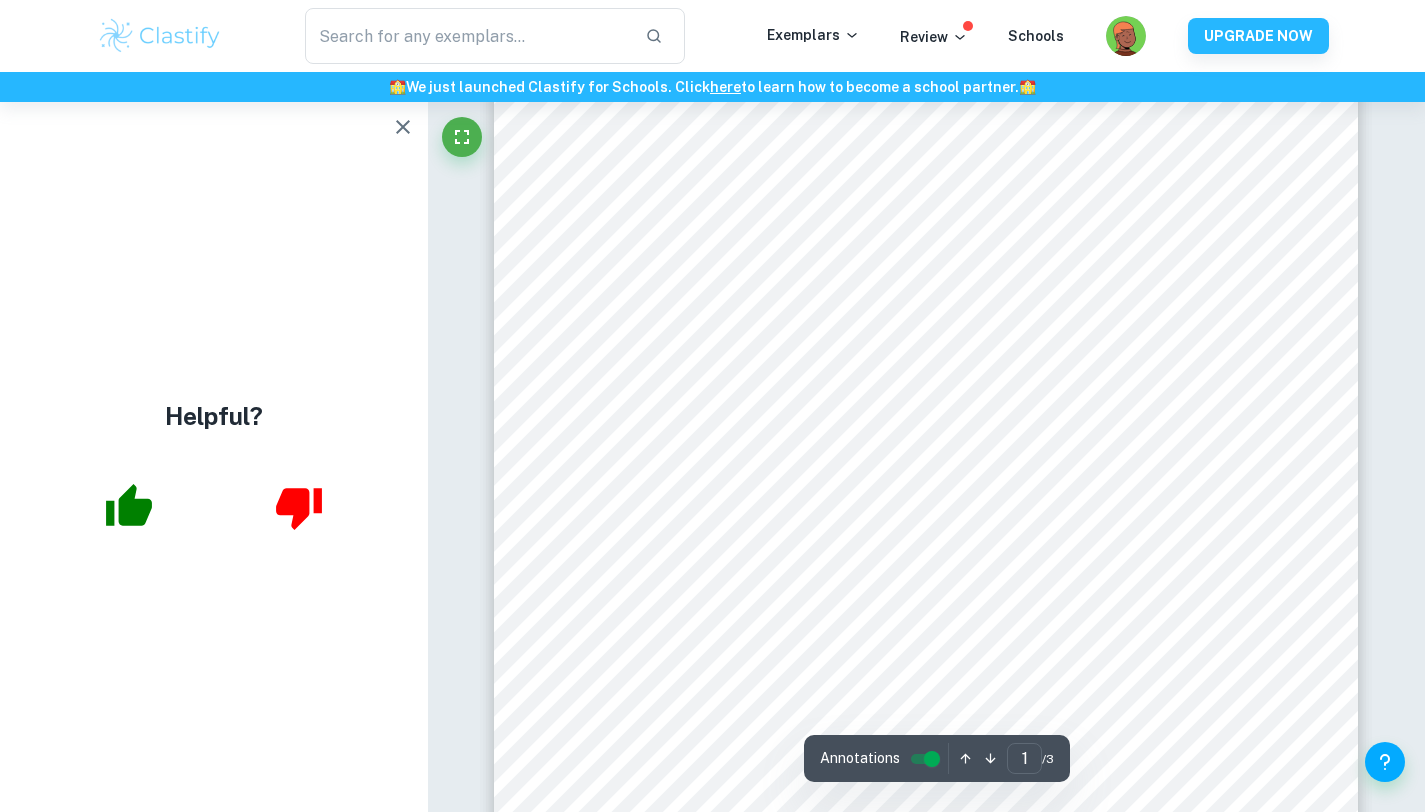 scroll, scrollTop: 274, scrollLeft: 0, axis: vertical 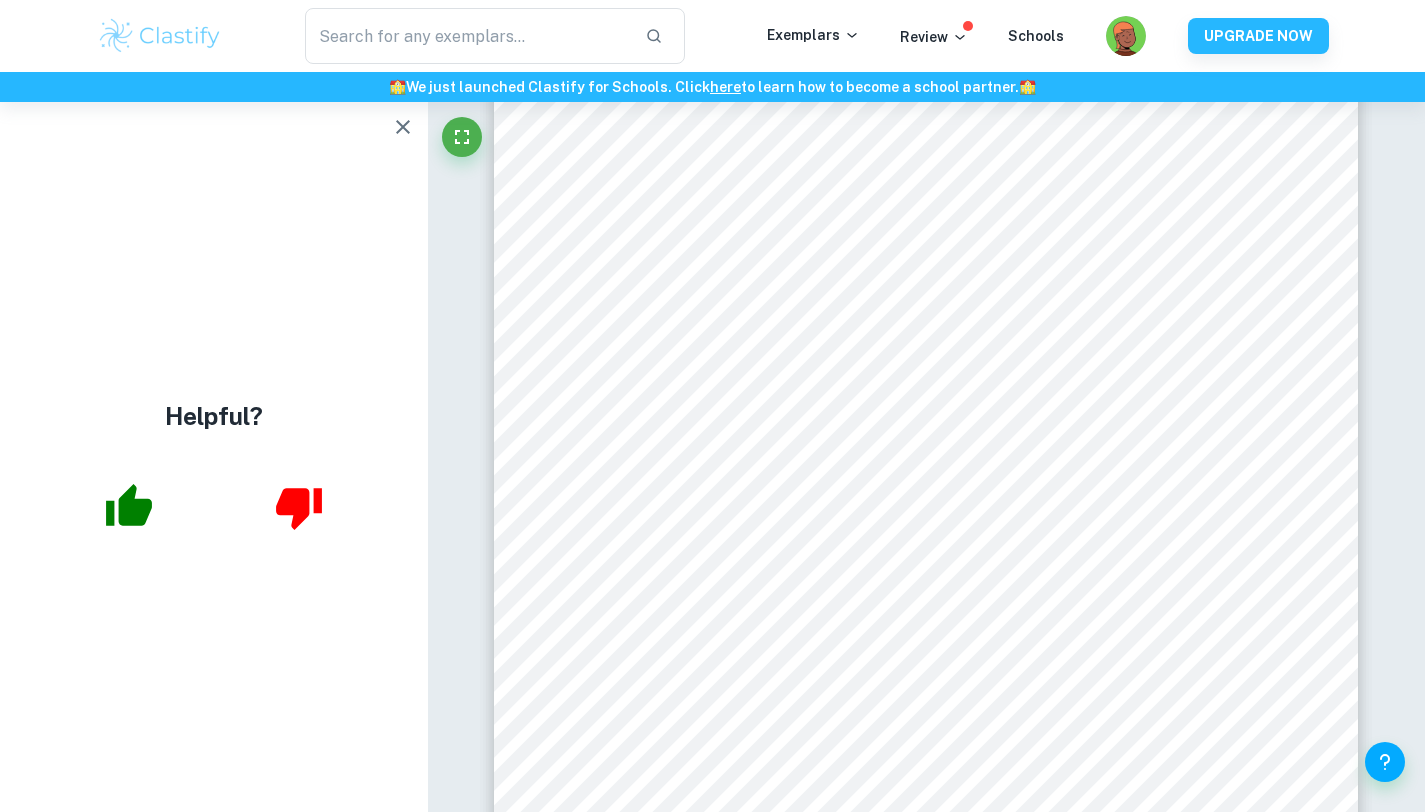 click at bounding box center (129, 507) 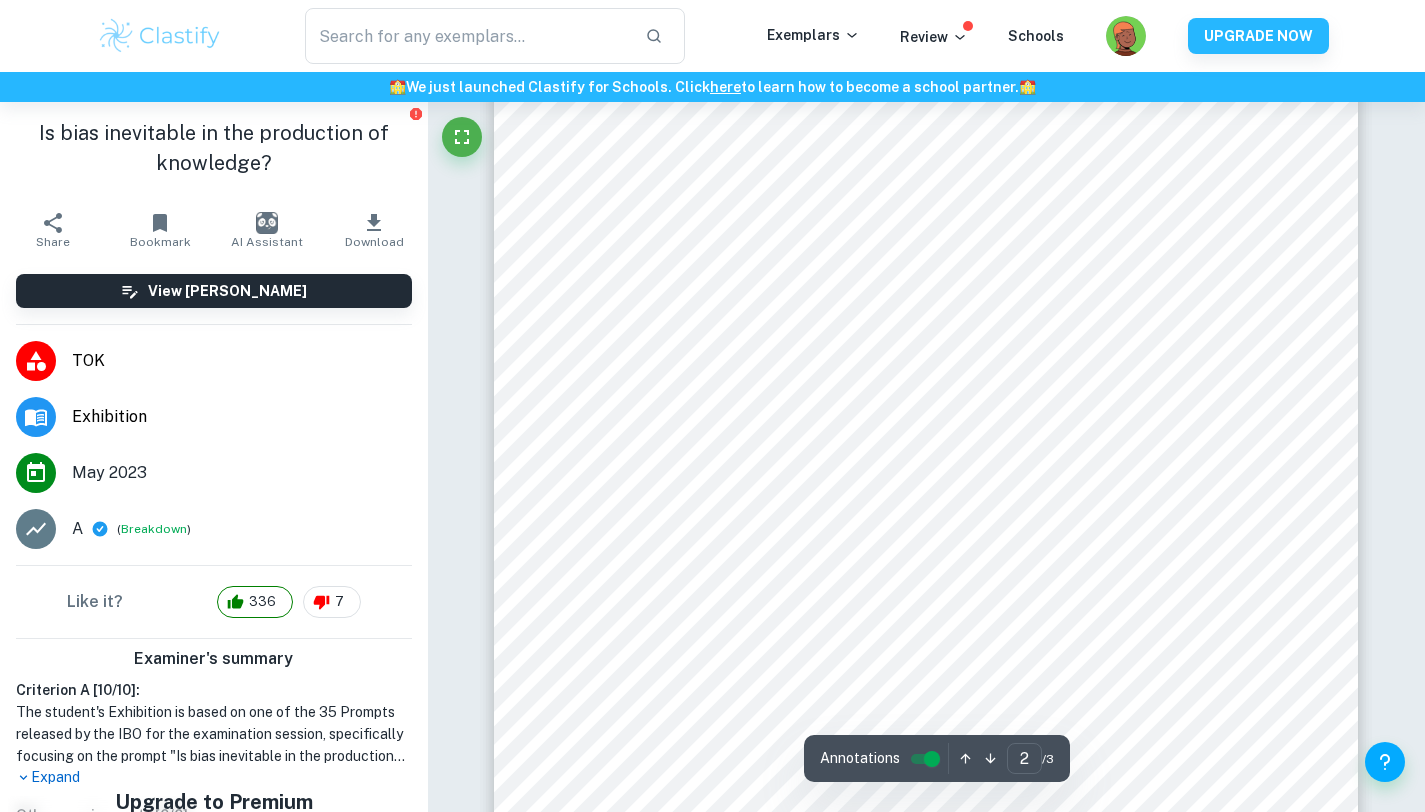 scroll, scrollTop: 1891, scrollLeft: 0, axis: vertical 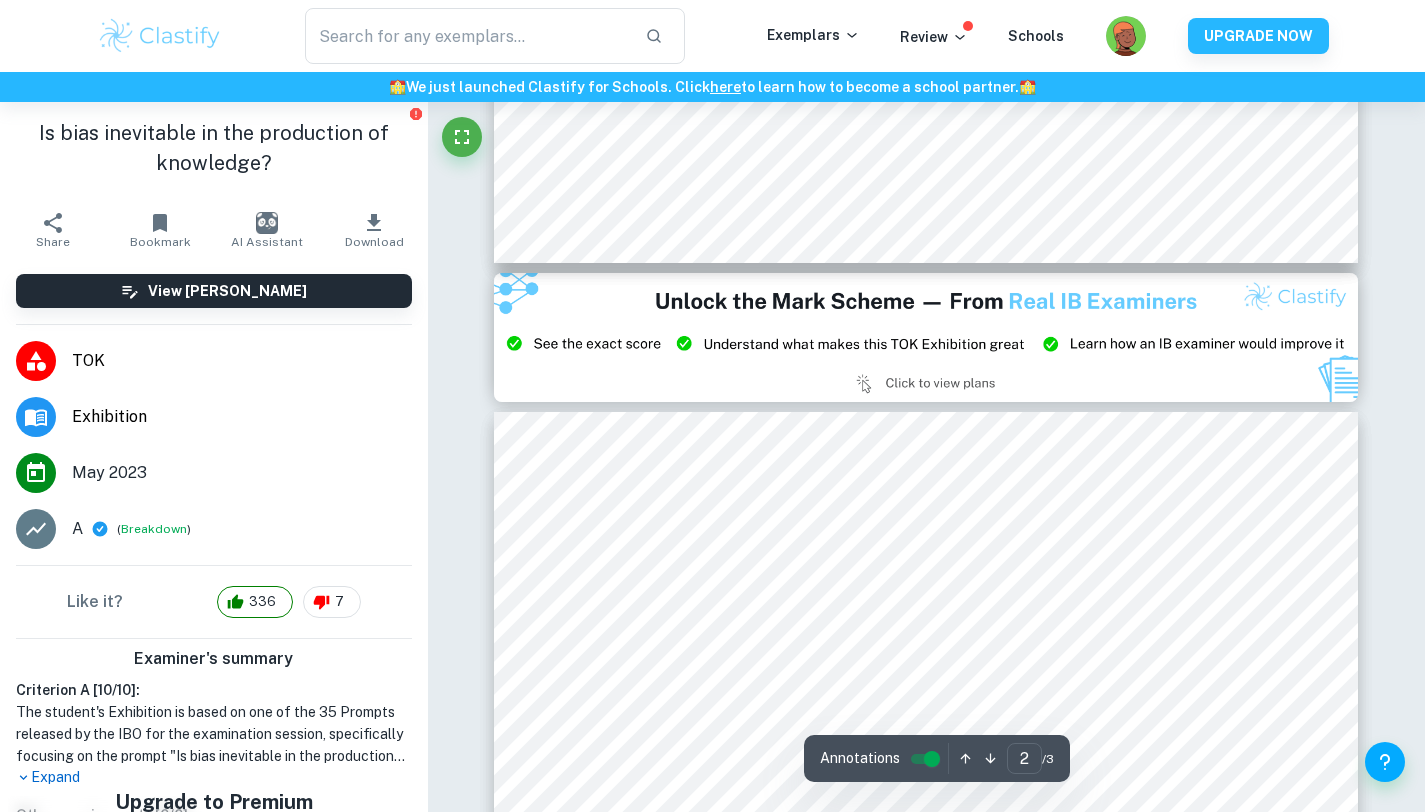type on "3" 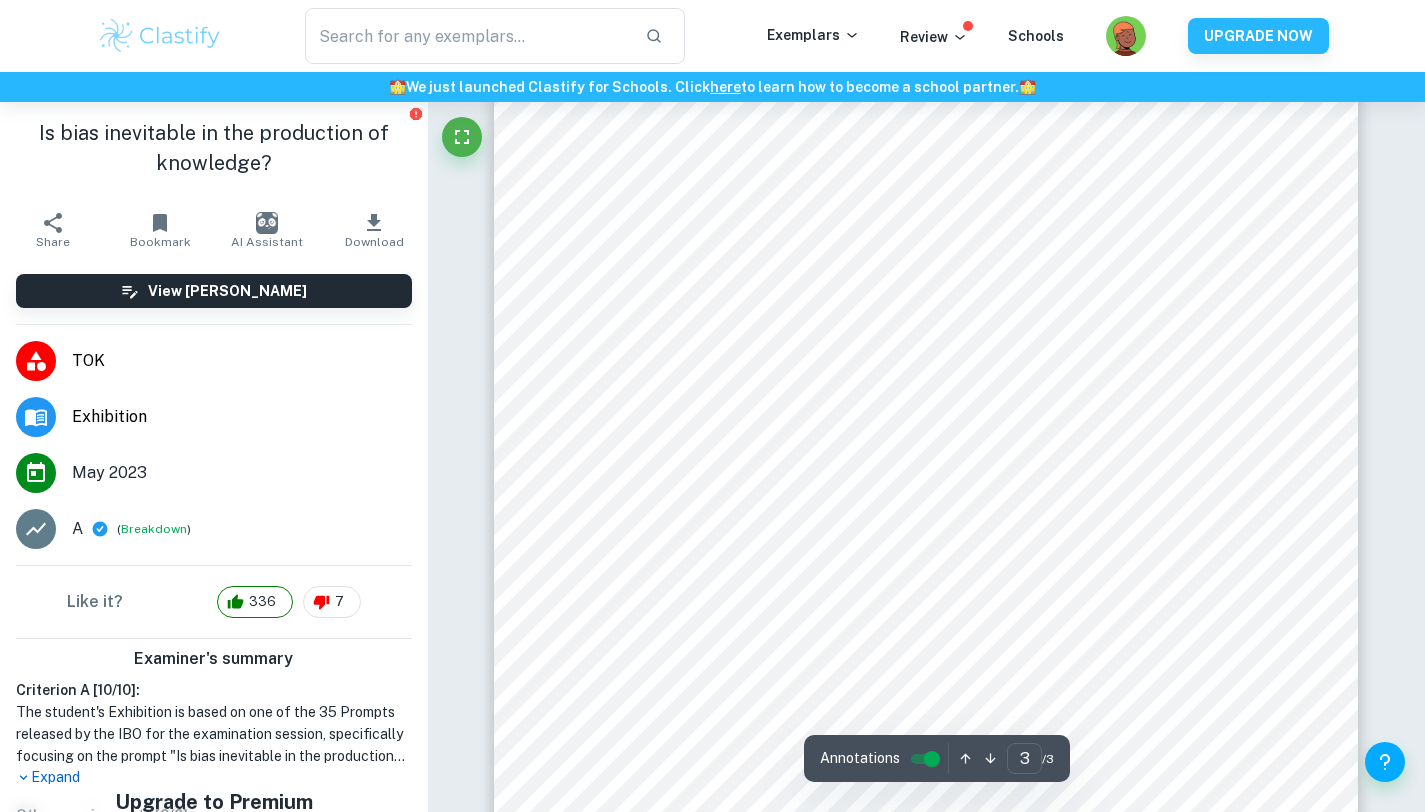 scroll, scrollTop: 2827, scrollLeft: 0, axis: vertical 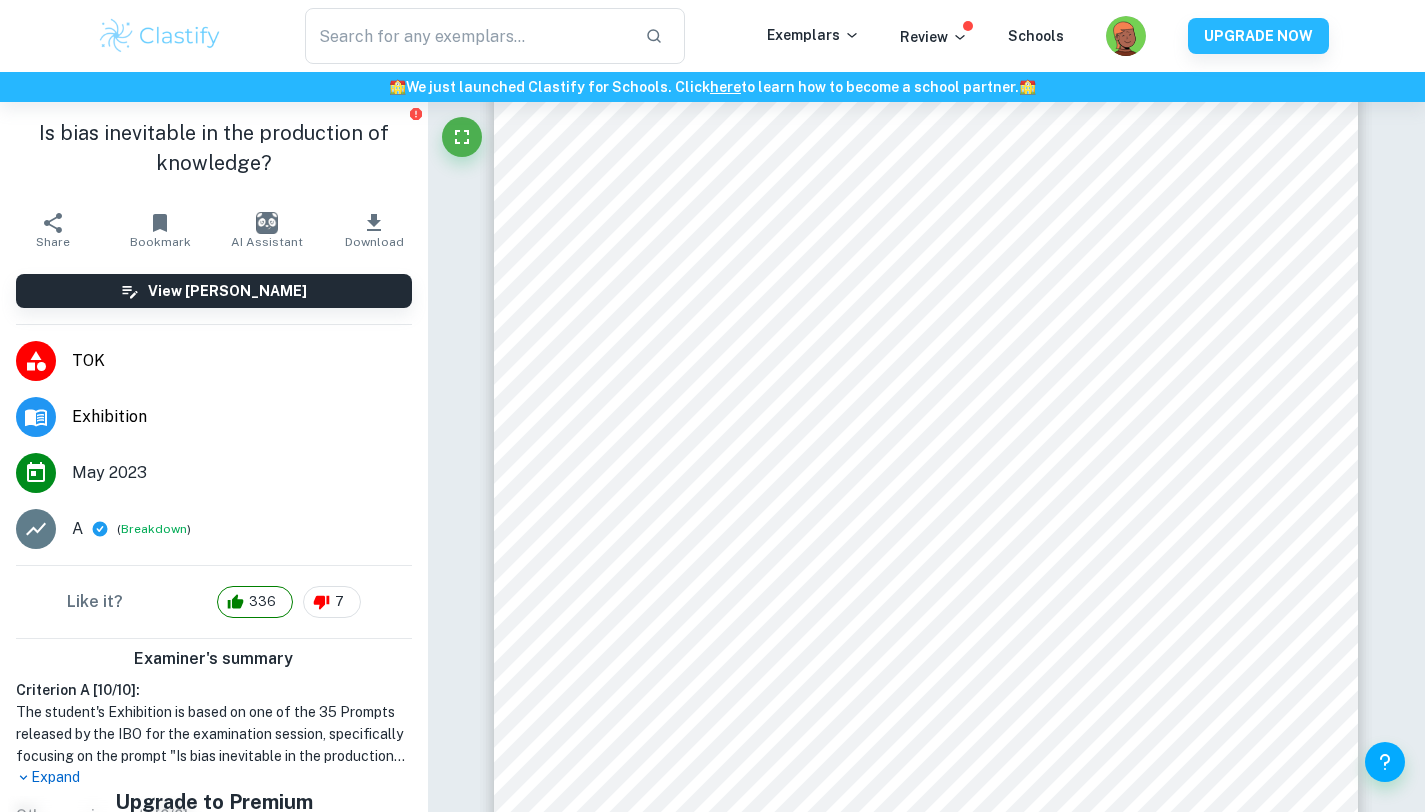 type on "TOK exhibition" 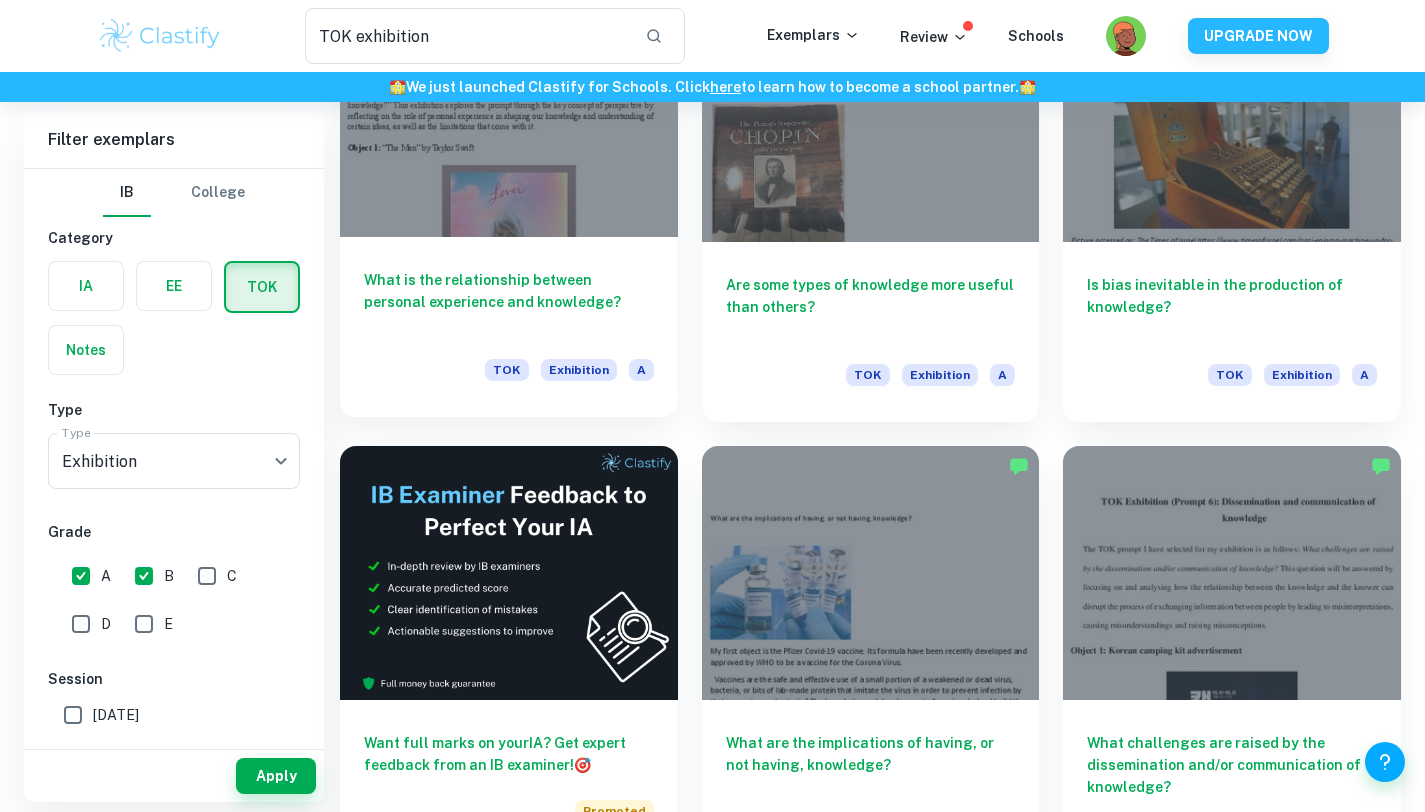 scroll, scrollTop: 2510, scrollLeft: 0, axis: vertical 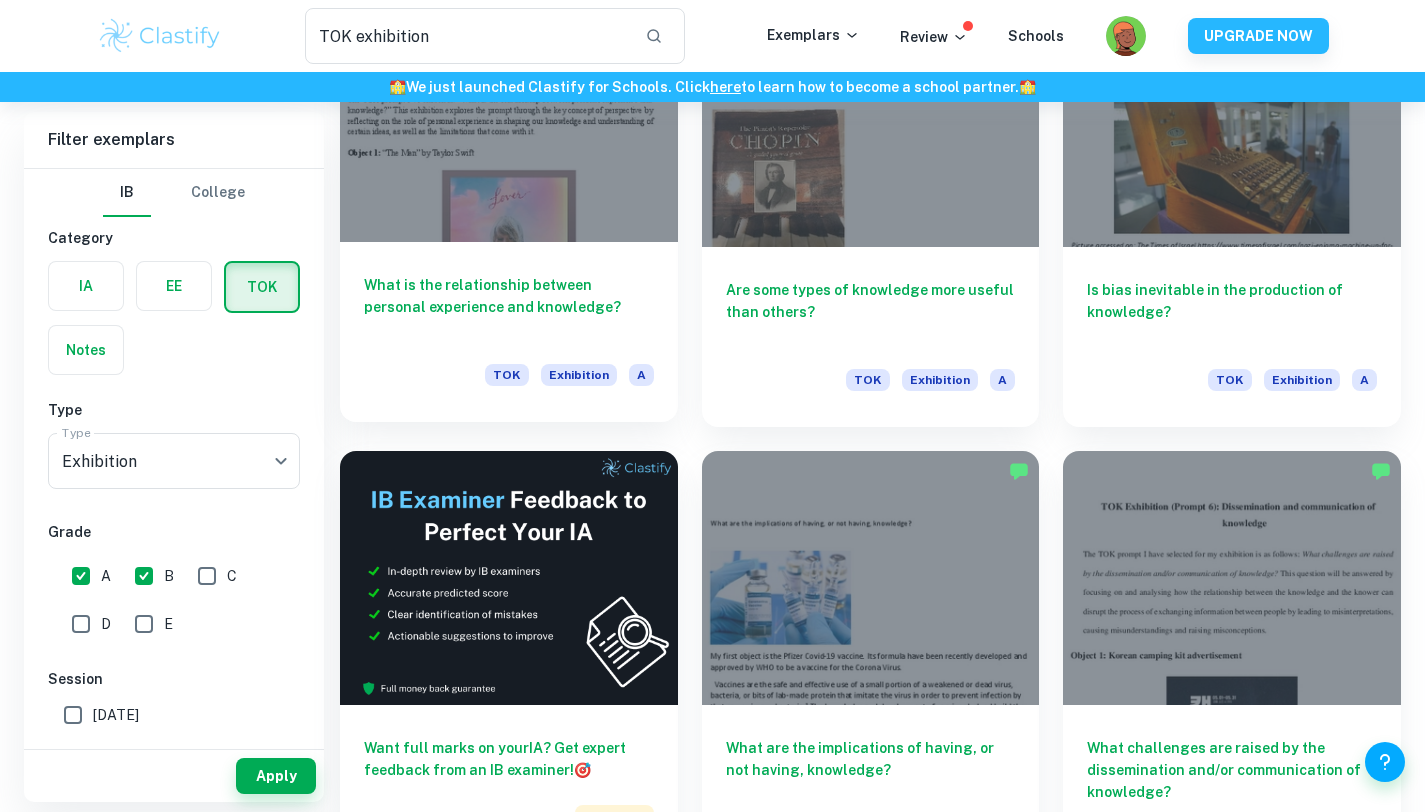 click on "What is the relationship between personal experience and knowledge?" at bounding box center (509, 307) 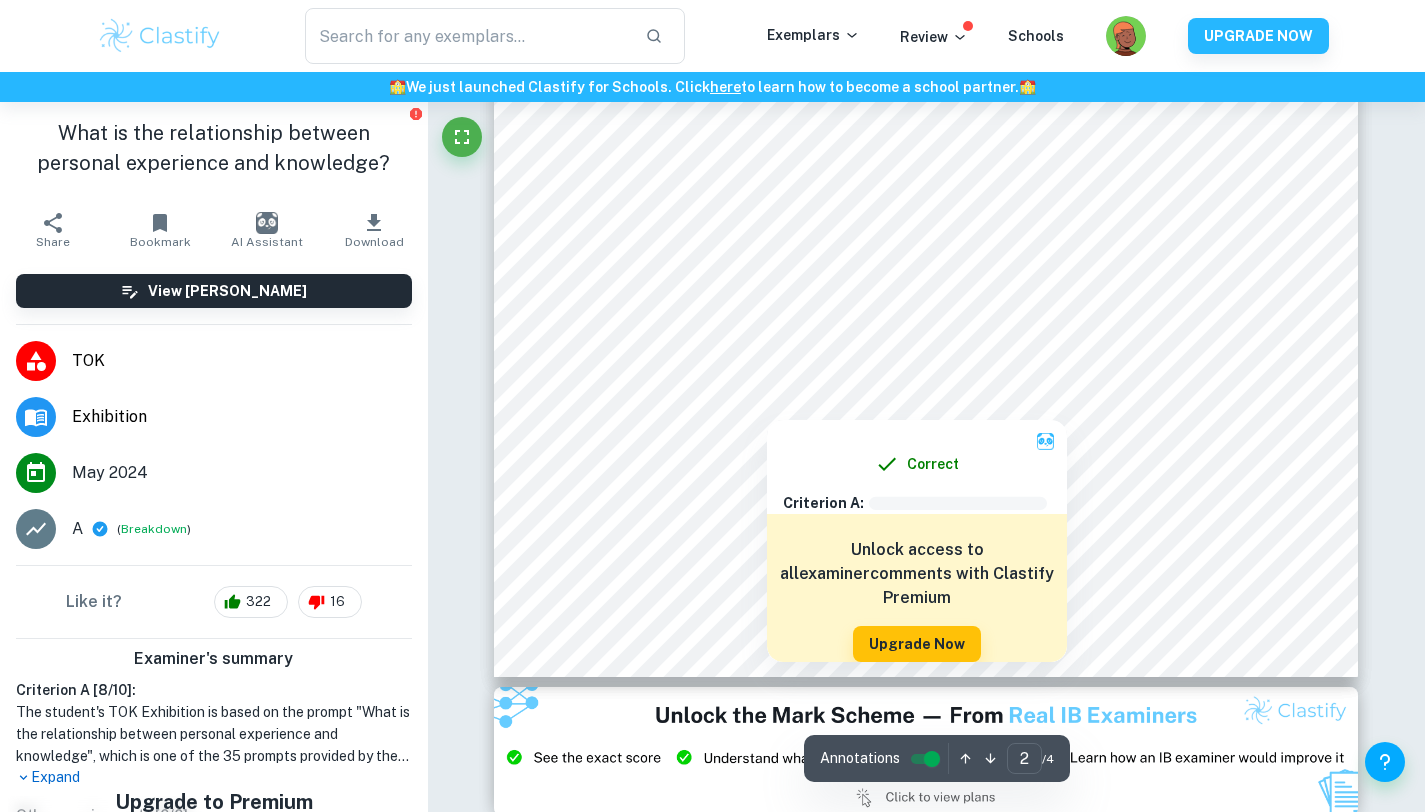 scroll, scrollTop: 1837, scrollLeft: 0, axis: vertical 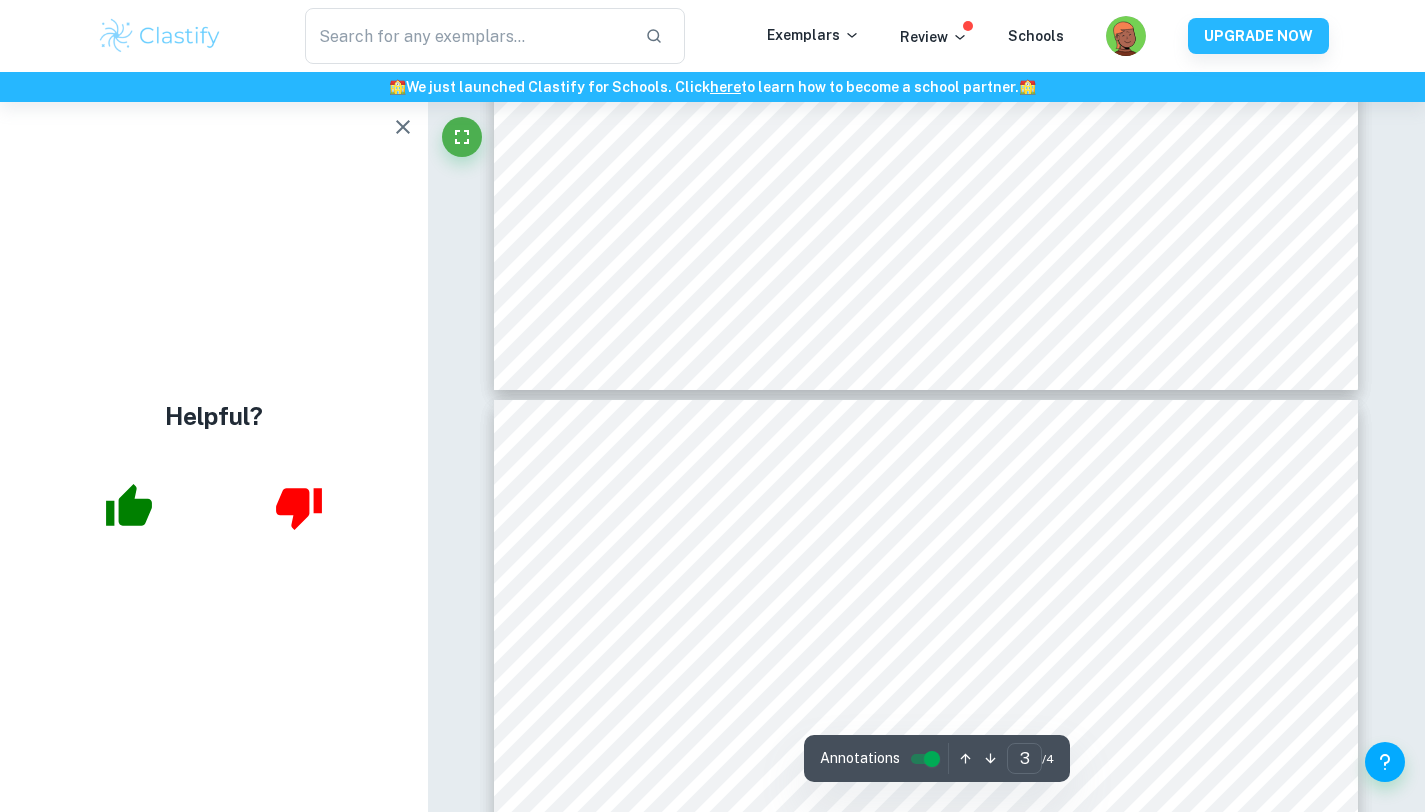 type on "4" 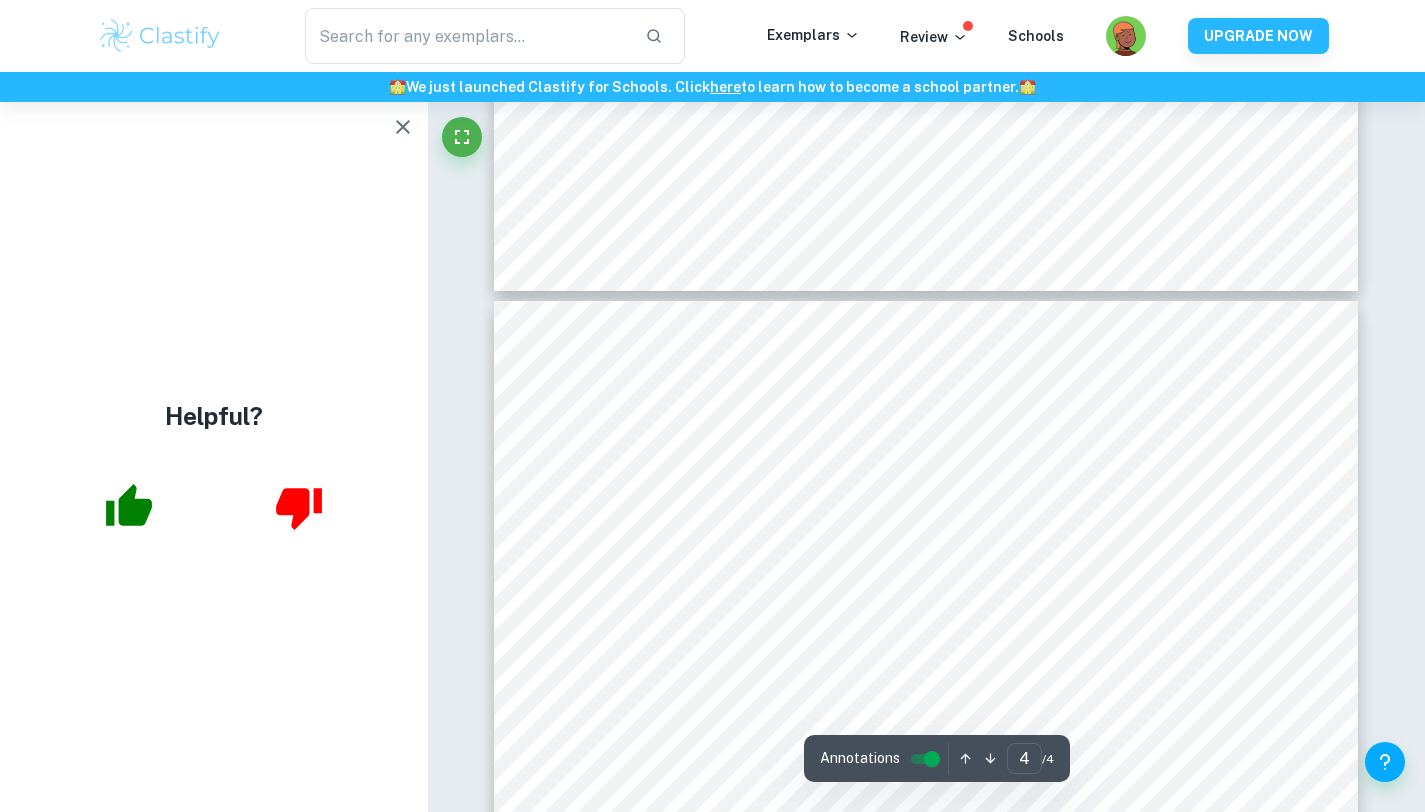 scroll, scrollTop: 3445, scrollLeft: 0, axis: vertical 